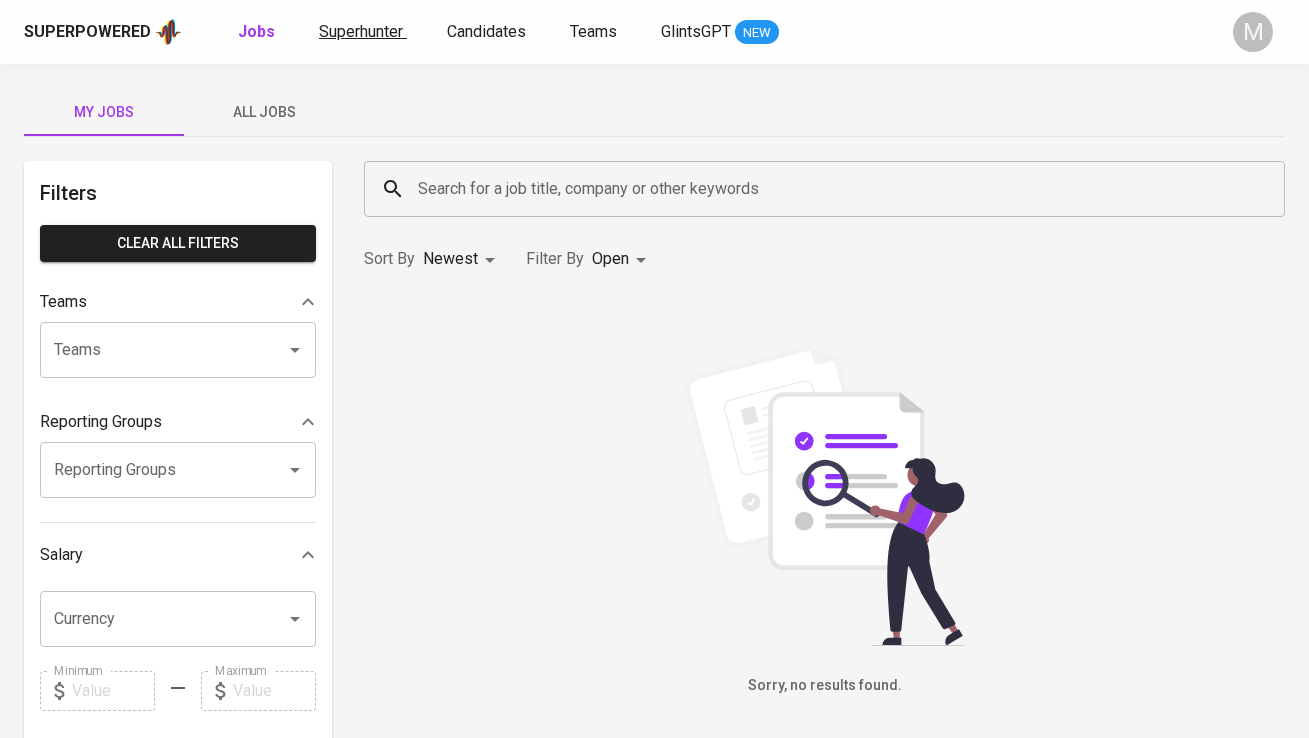 scroll, scrollTop: 0, scrollLeft: 0, axis: both 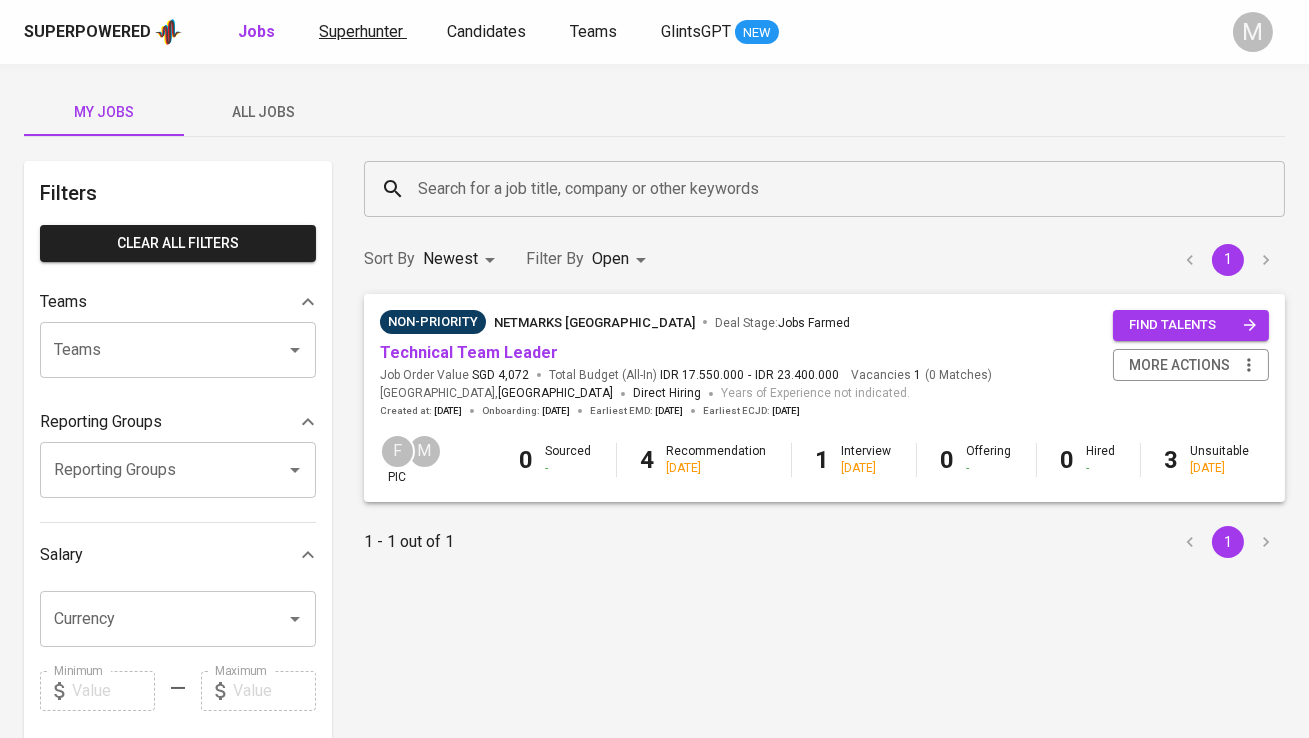 click on "Superhunter" at bounding box center (361, 31) 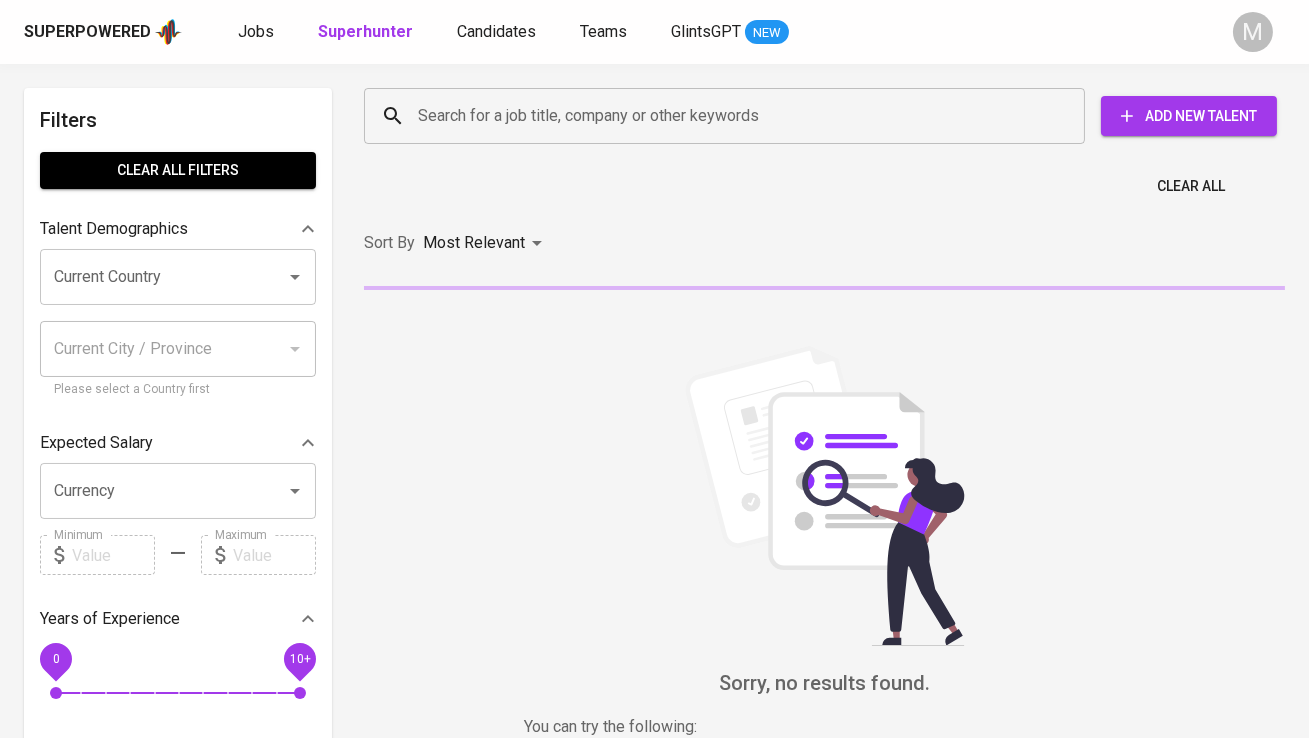 click on "Search for a job title, company or other keywords" at bounding box center (724, 116) 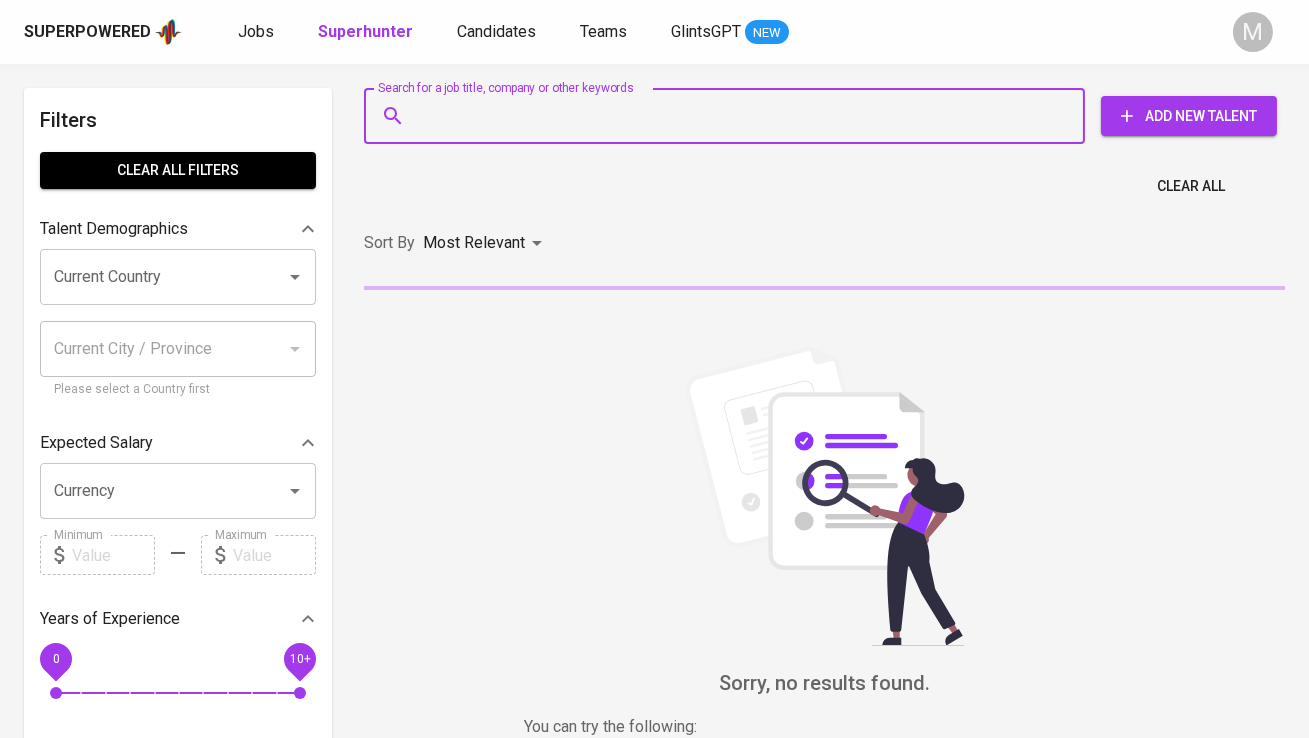 click on "Search for a job title, company or other keywords" at bounding box center (724, 116) 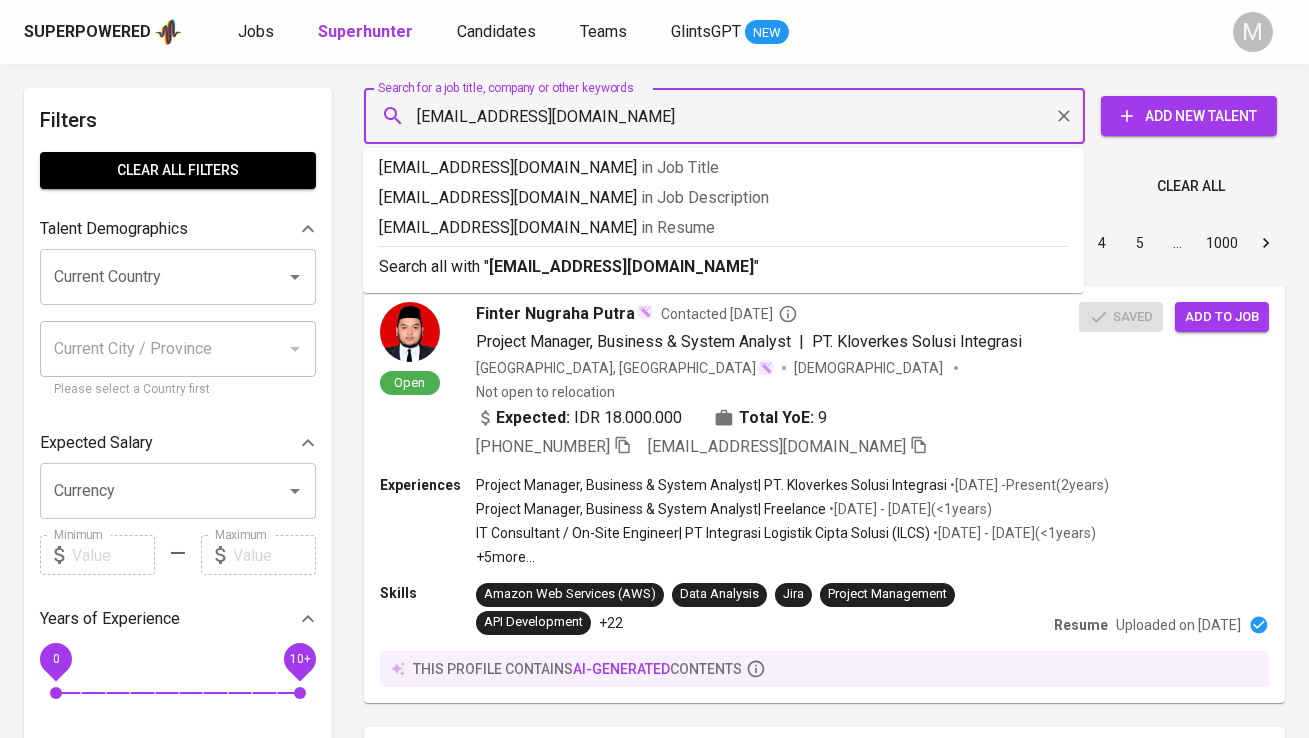 click on "[EMAIL_ADDRESS][DOMAIN_NAME]" at bounding box center [729, 116] 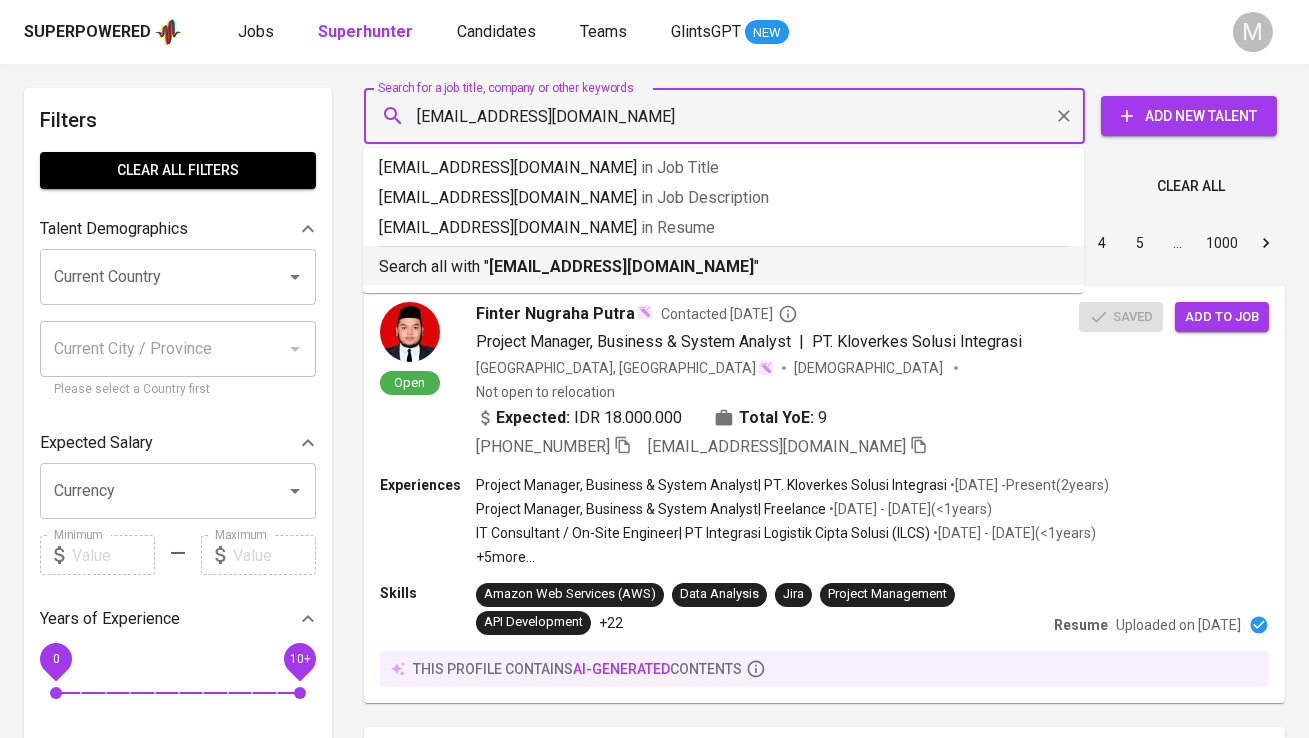 click on "Search all with " [EMAIL_ADDRESS][DOMAIN_NAME] "" at bounding box center [723, 267] 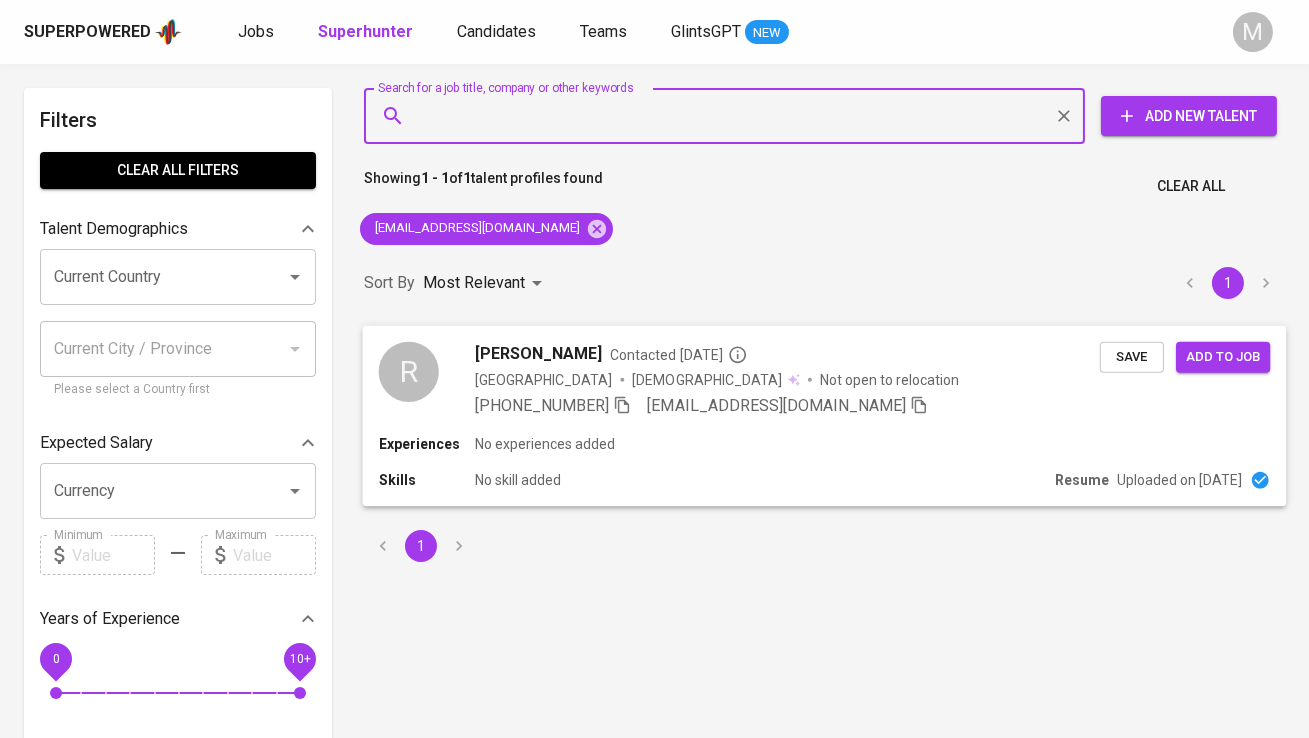 click on "[PERSON_NAME] Contacted [DATE] Indonesia [DEMOGRAPHIC_DATA]   Not open to relocation [PHONE_NUMBER]   [EMAIL_ADDRESS][DOMAIN_NAME]" at bounding box center (739, 379) 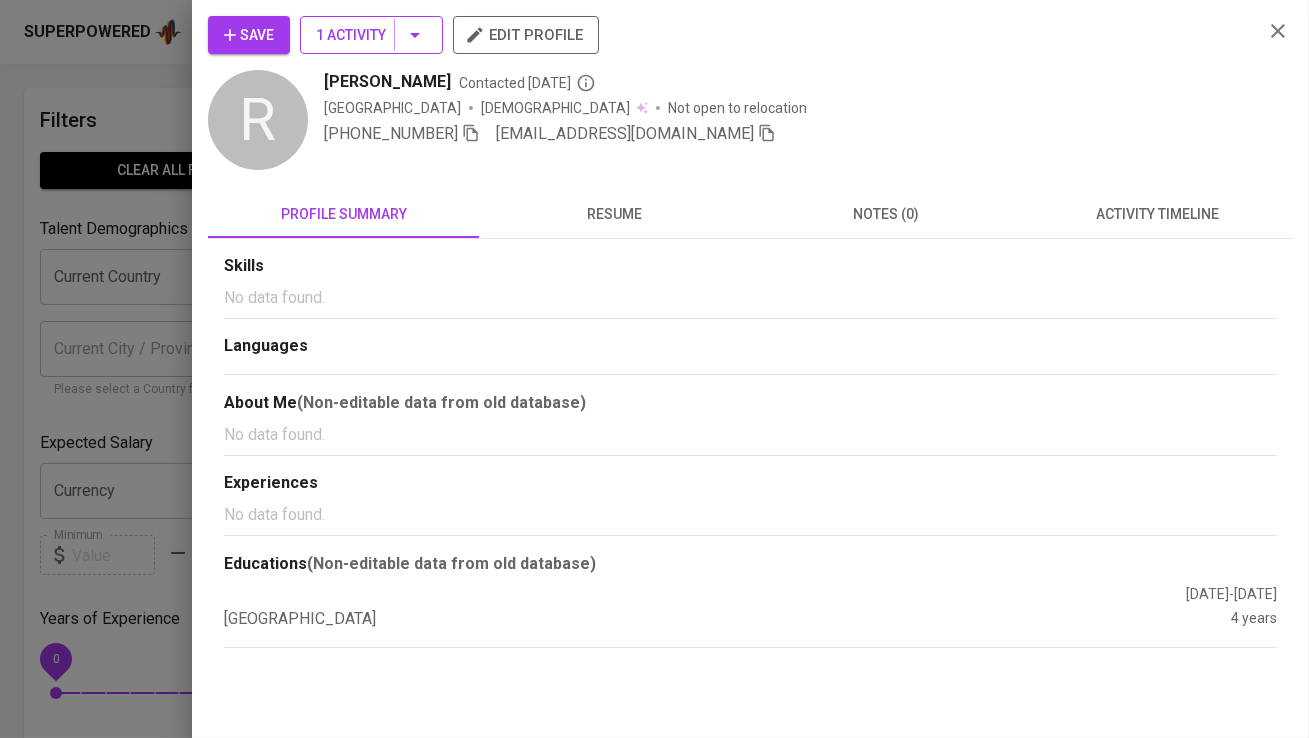 click on "1 Activity" at bounding box center (371, 35) 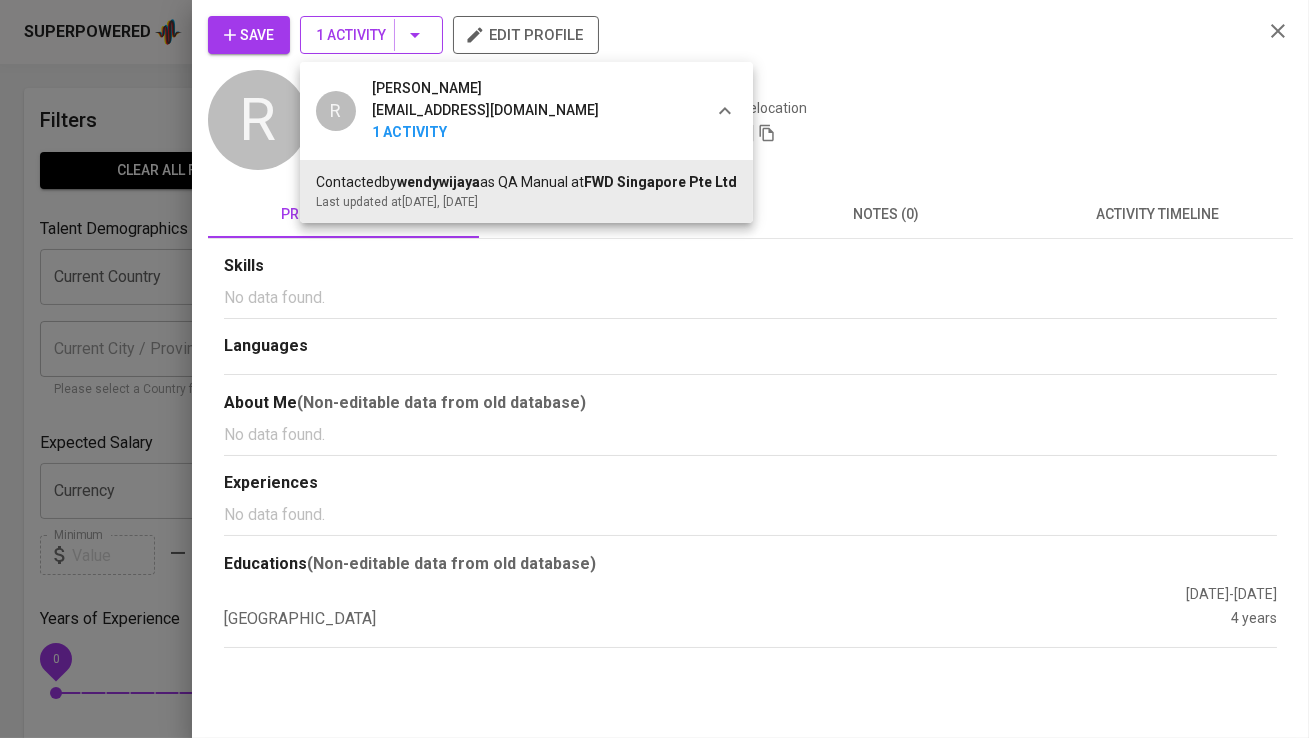 click at bounding box center (654, 369) 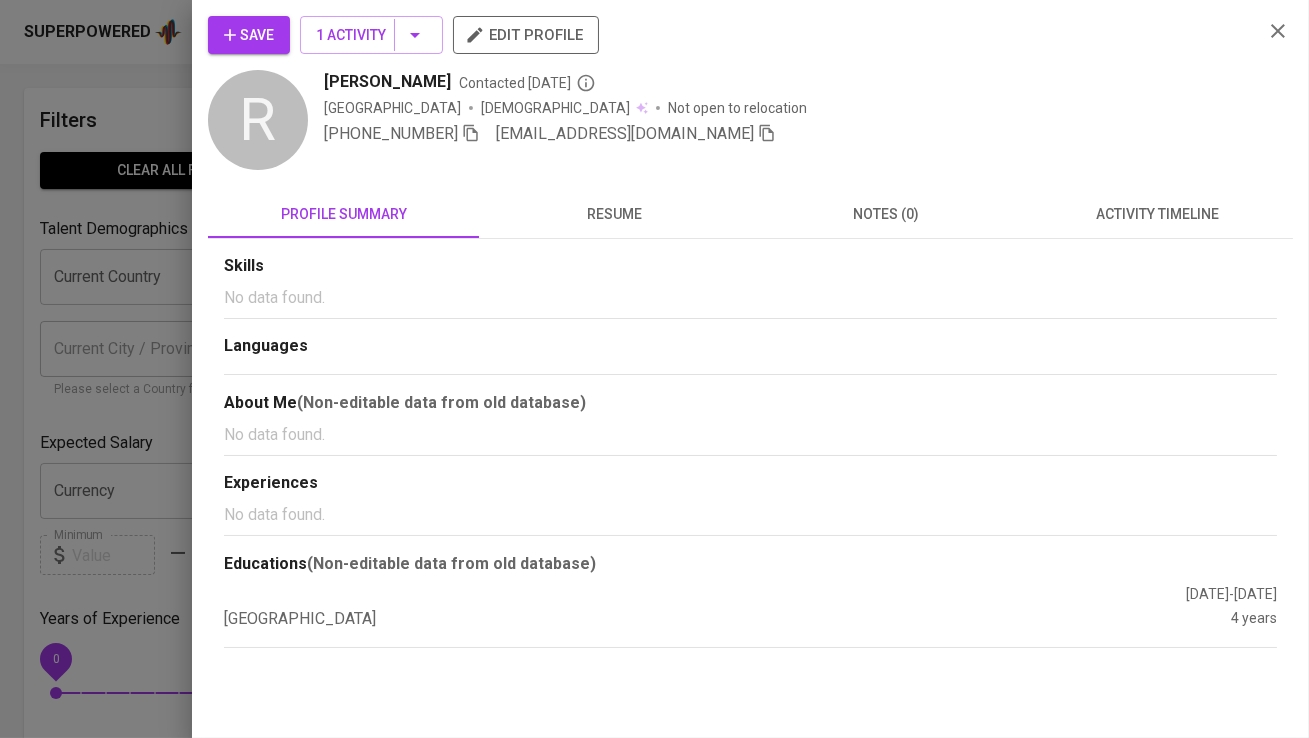 click on "Save" at bounding box center [249, 35] 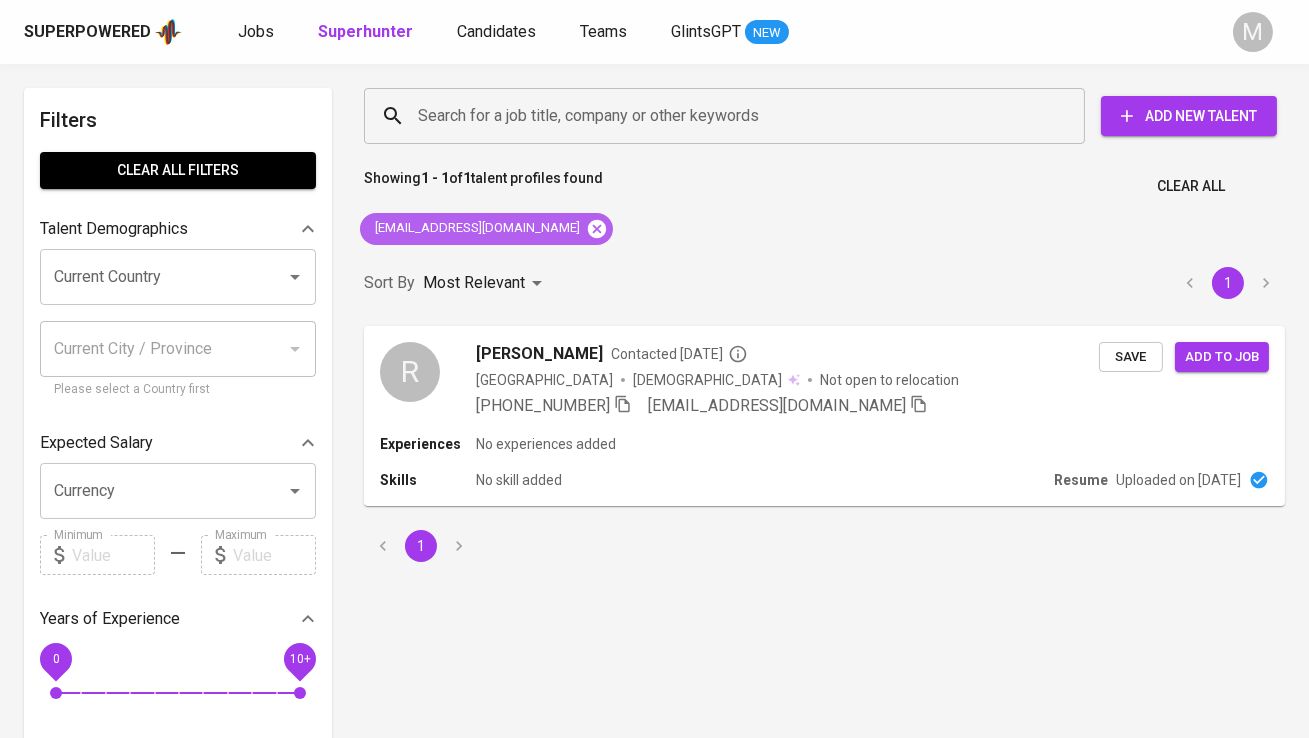 click 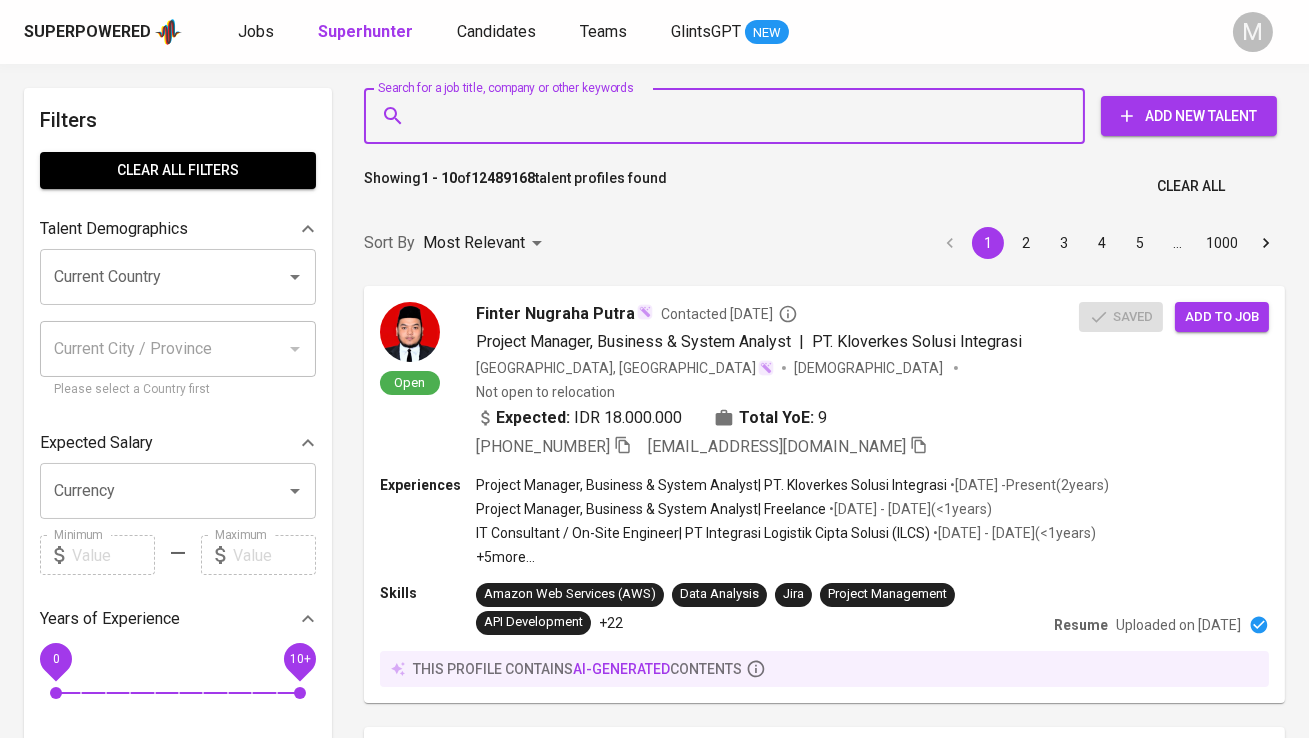 click on "Search for a job title, company or other keywords" at bounding box center (729, 116) 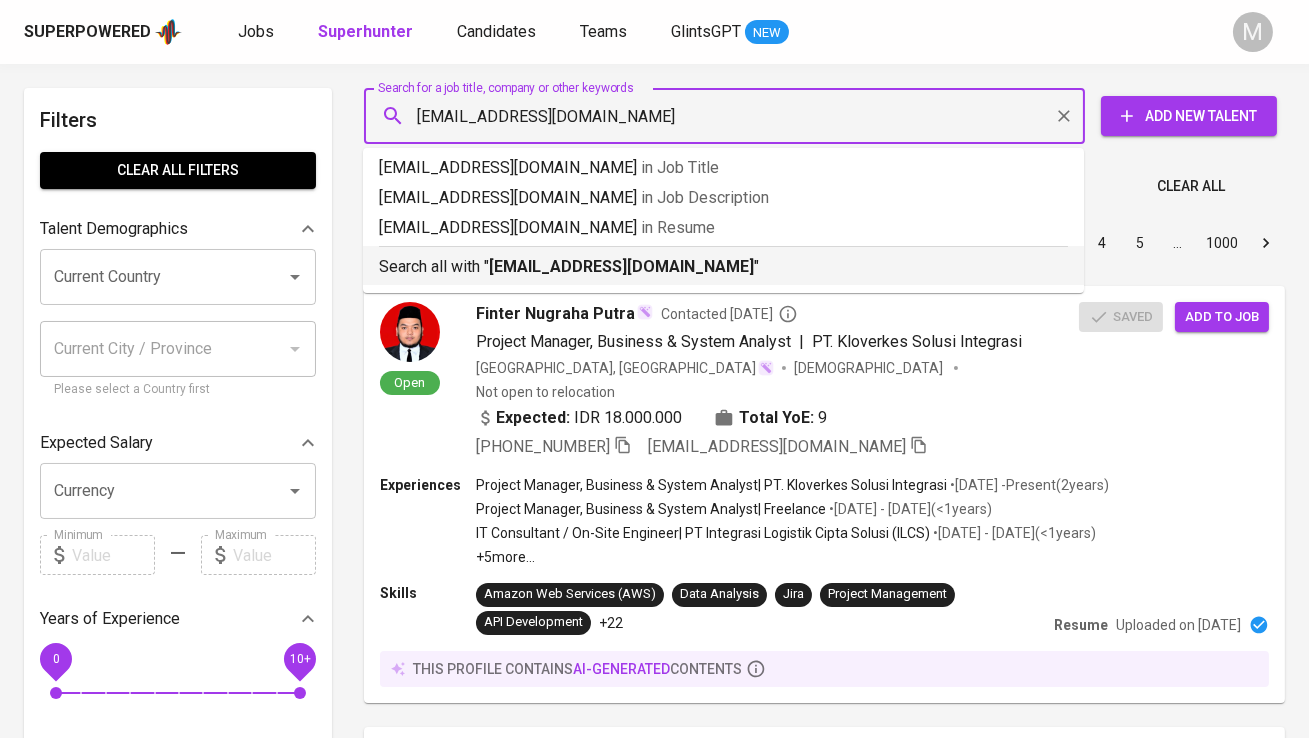 click on "Search all with " [EMAIL_ADDRESS][DOMAIN_NAME] "" at bounding box center [723, 267] 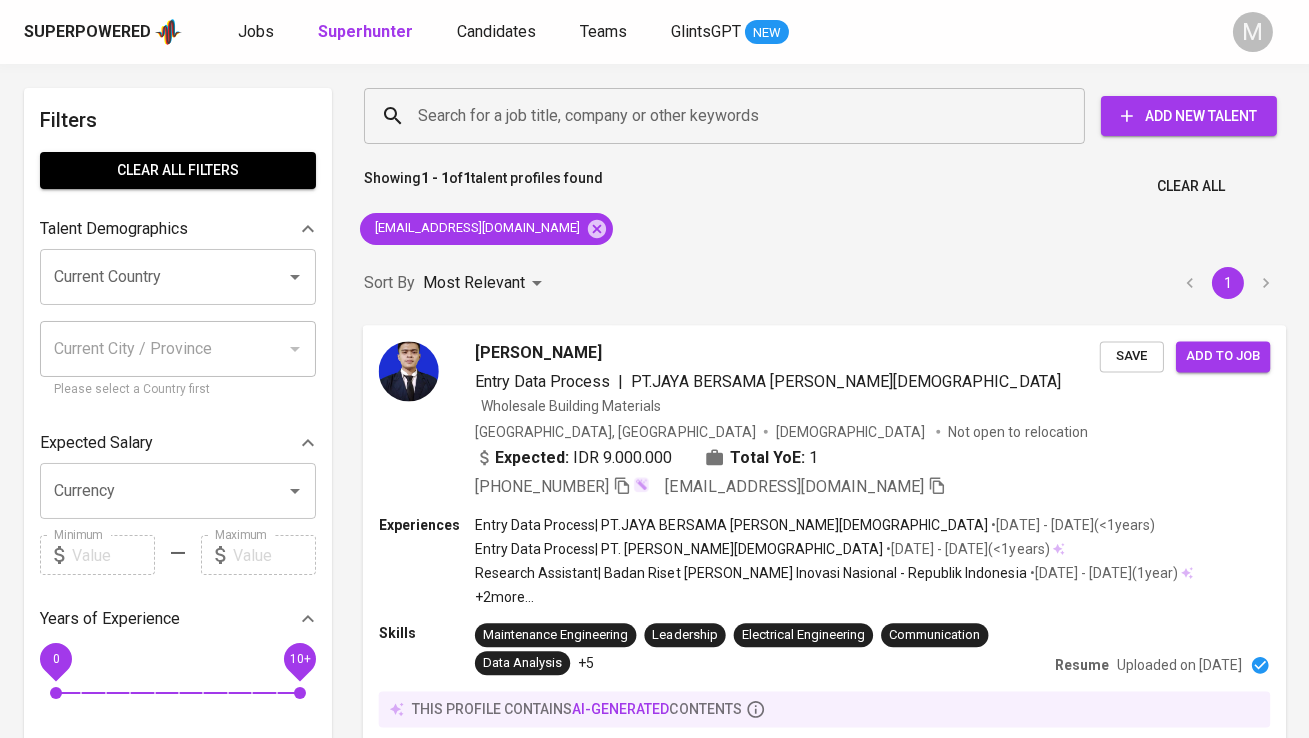 click on "Tubagus Saputra Entry Data Process | PT.JAYA BERSAMA SAPUTRA [DEMOGRAPHIC_DATA] Wholesale Building Materials [GEOGRAPHIC_DATA], Tangerang [DEMOGRAPHIC_DATA]   Not open to relocation Expected:   IDR 9.000.000 Total YoE:   1 [PHONE_NUMBER]   [EMAIL_ADDRESS][DOMAIN_NAME]" at bounding box center (739, 419) 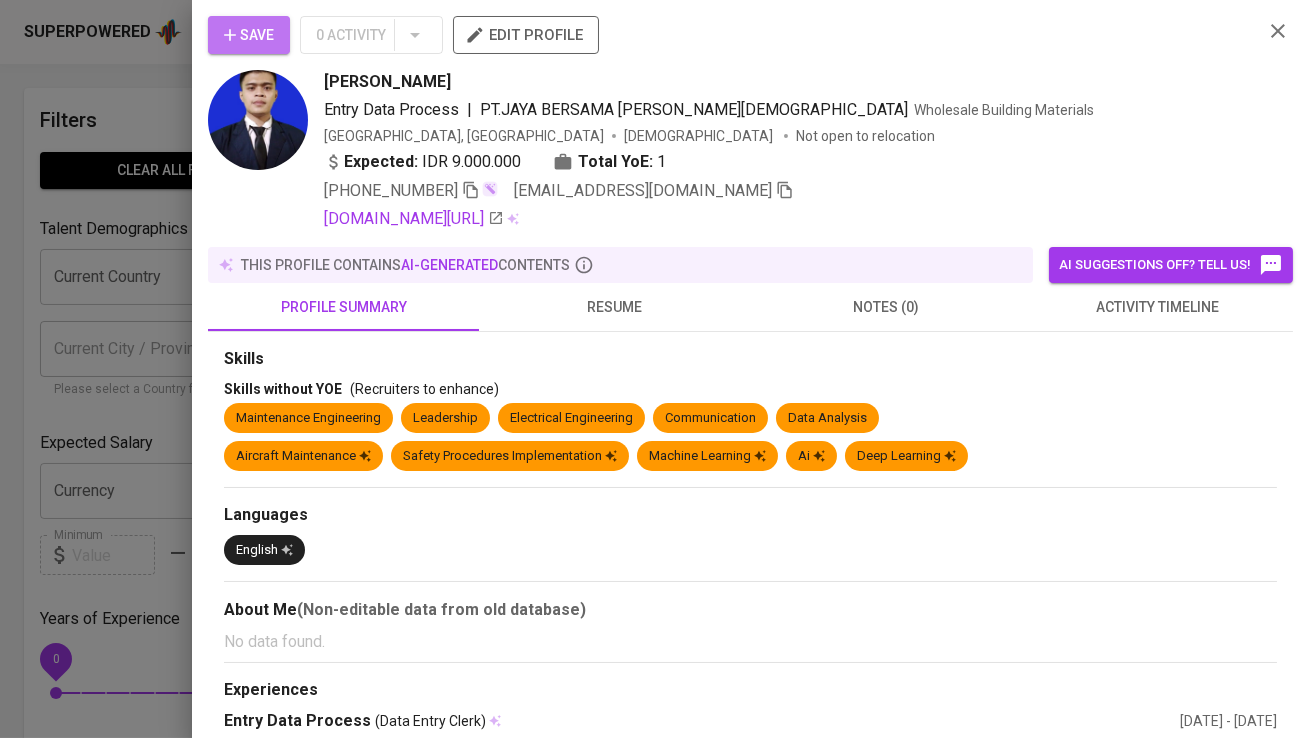click on "Save" at bounding box center [249, 35] 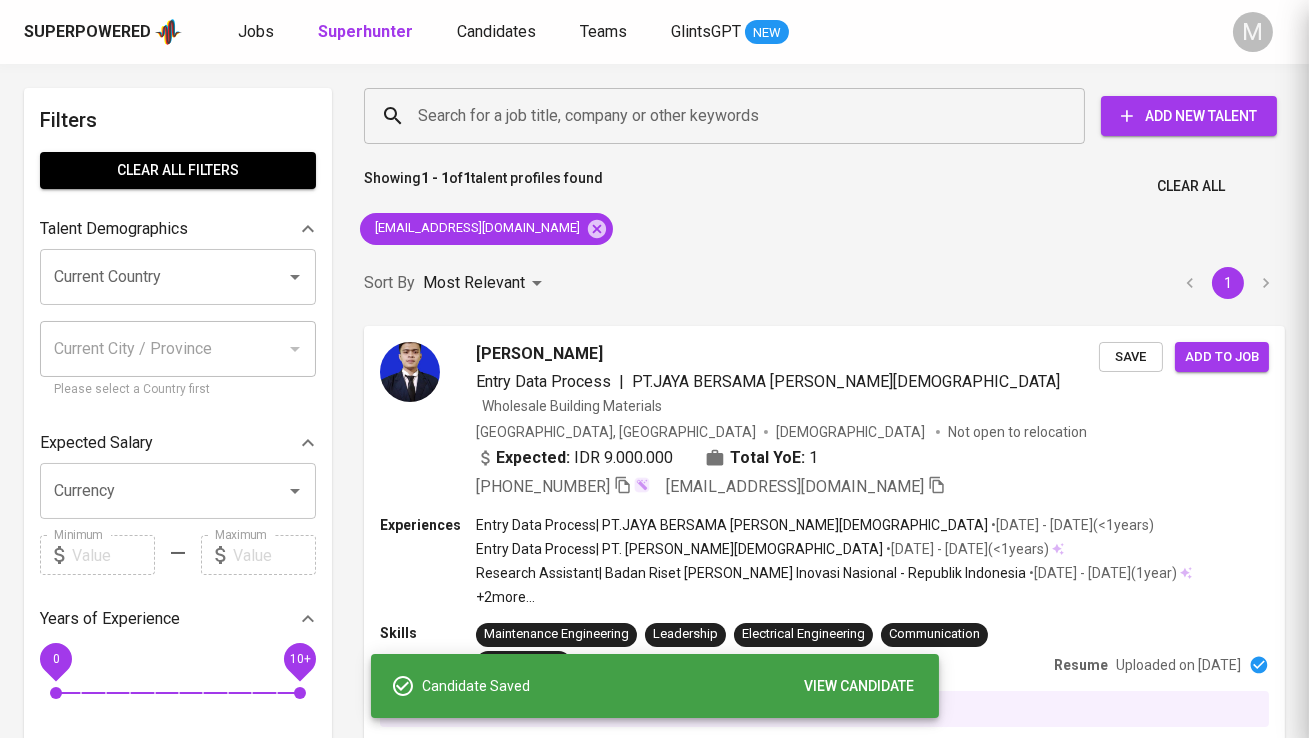 scroll, scrollTop: 4, scrollLeft: 0, axis: vertical 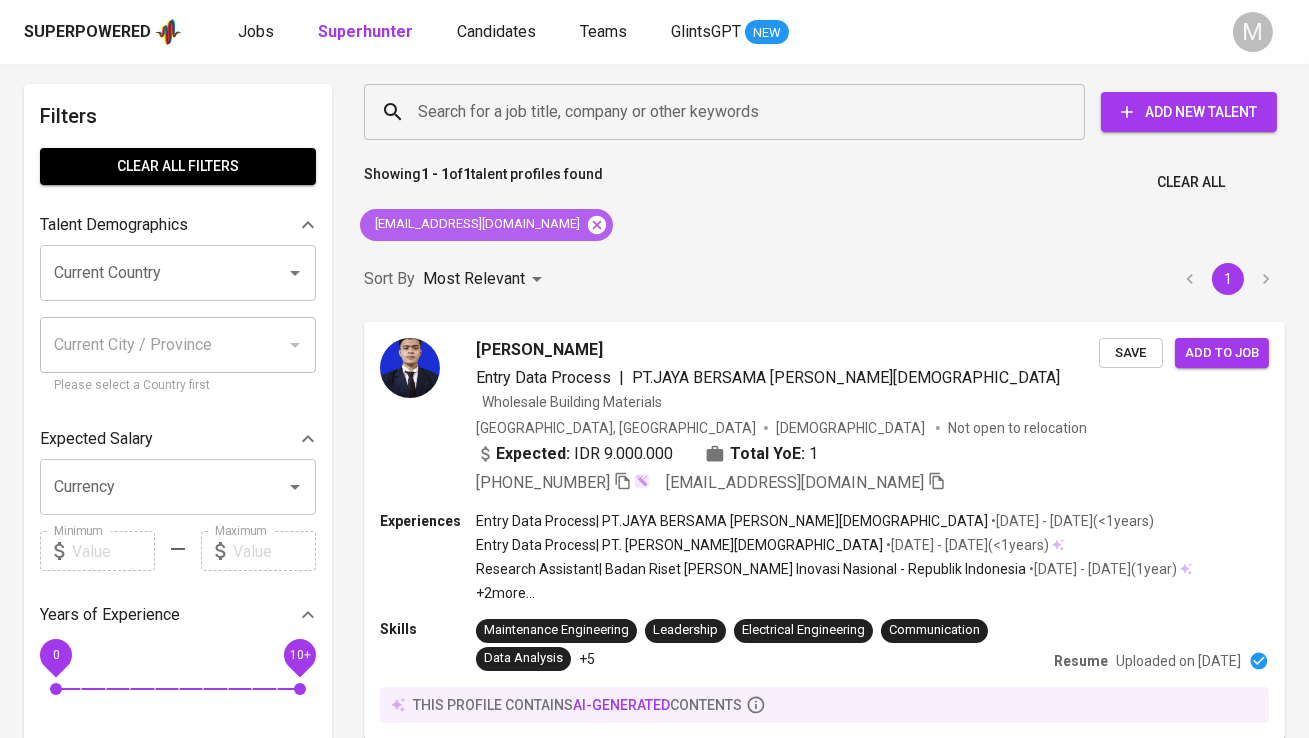 click 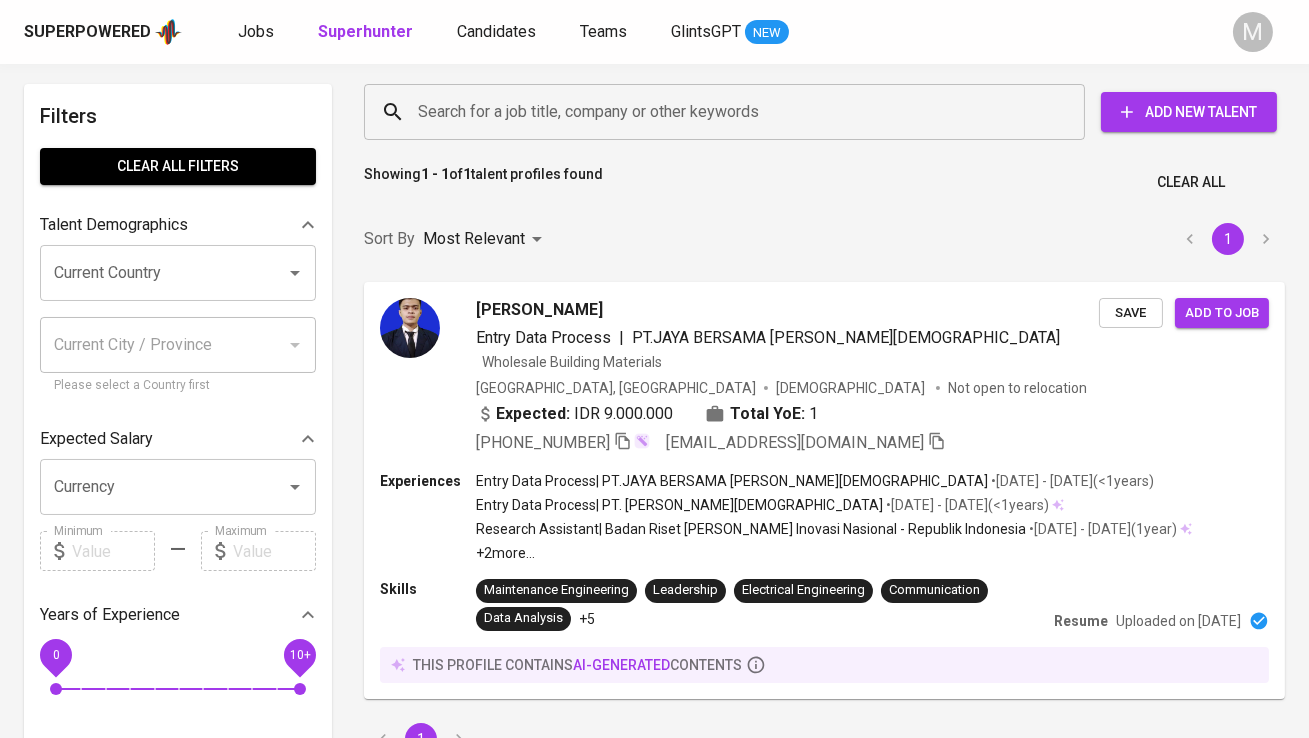 click on "Search for a job title, company or other keywords" at bounding box center [729, 112] 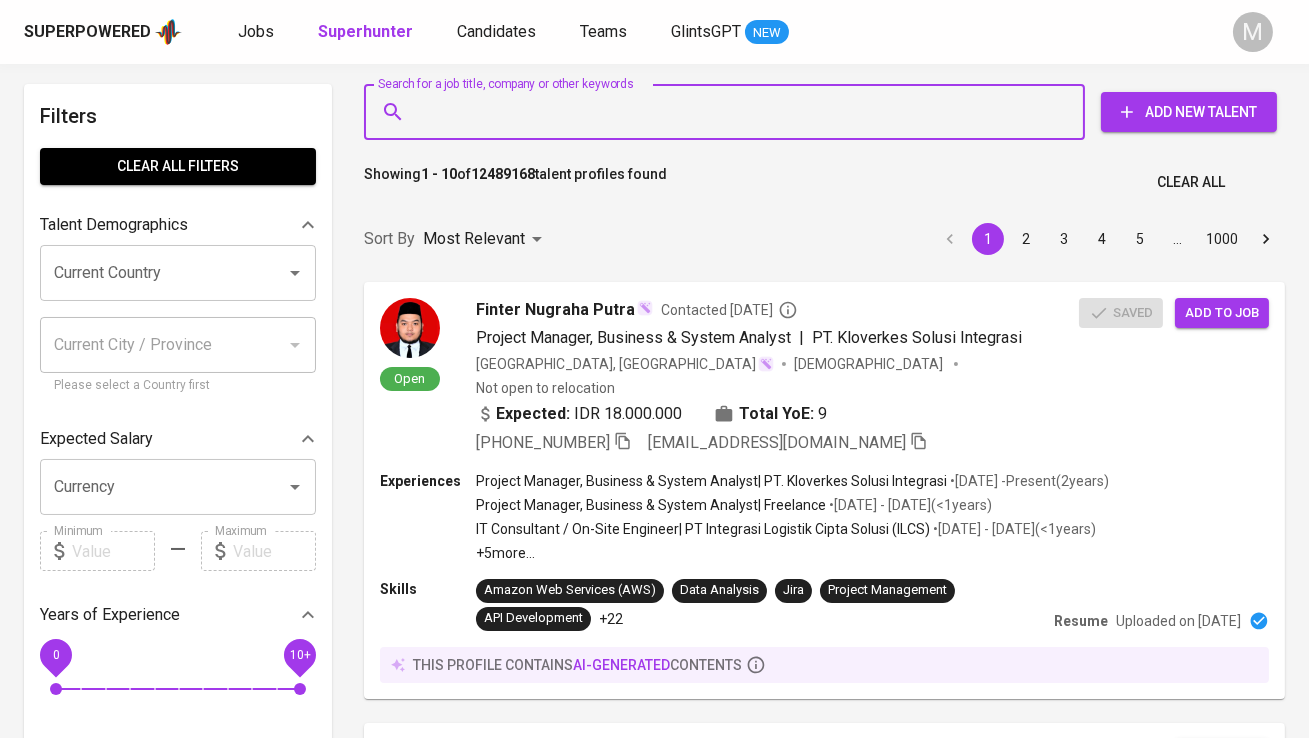paste on "· [EMAIL_ADDRESS][DOMAIN_NAME]" 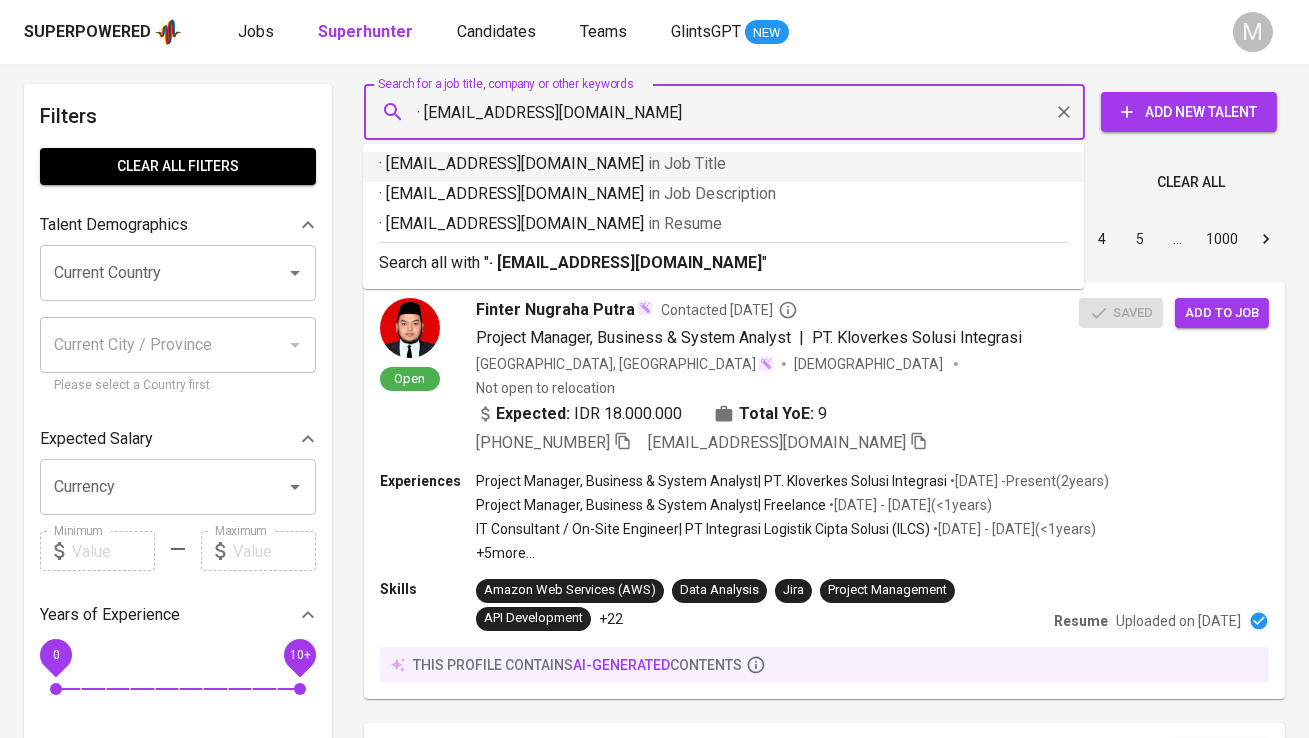 click on "· [EMAIL_ADDRESS][DOMAIN_NAME]" at bounding box center (729, 112) 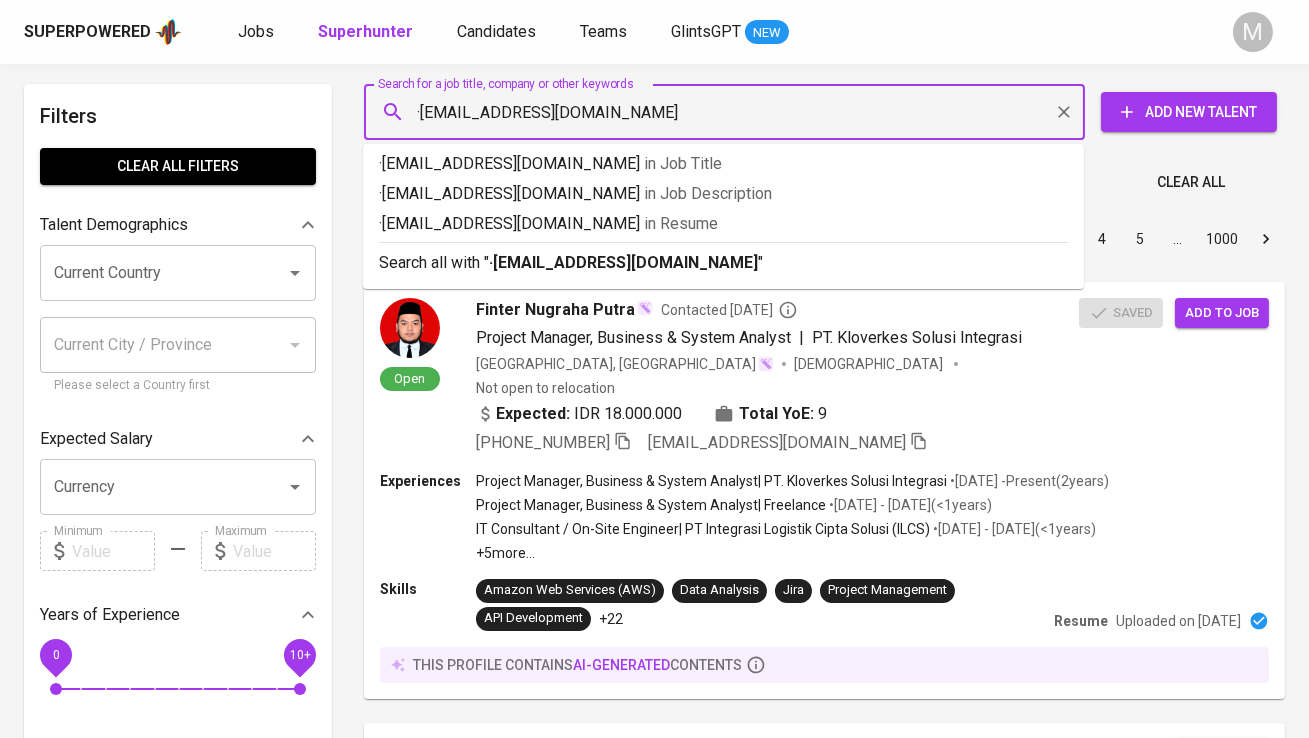type on "[EMAIL_ADDRESS][DOMAIN_NAME]" 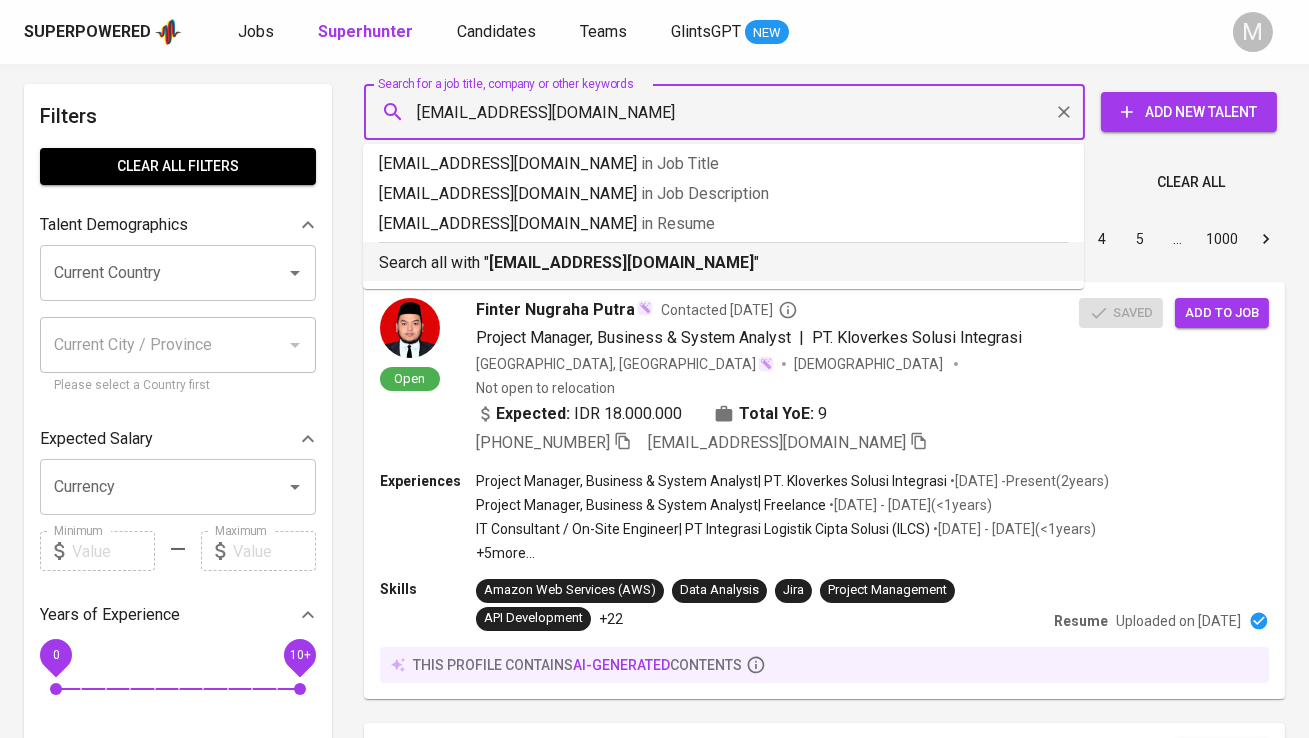 click on "[EMAIL_ADDRESS][DOMAIN_NAME]" at bounding box center [621, 262] 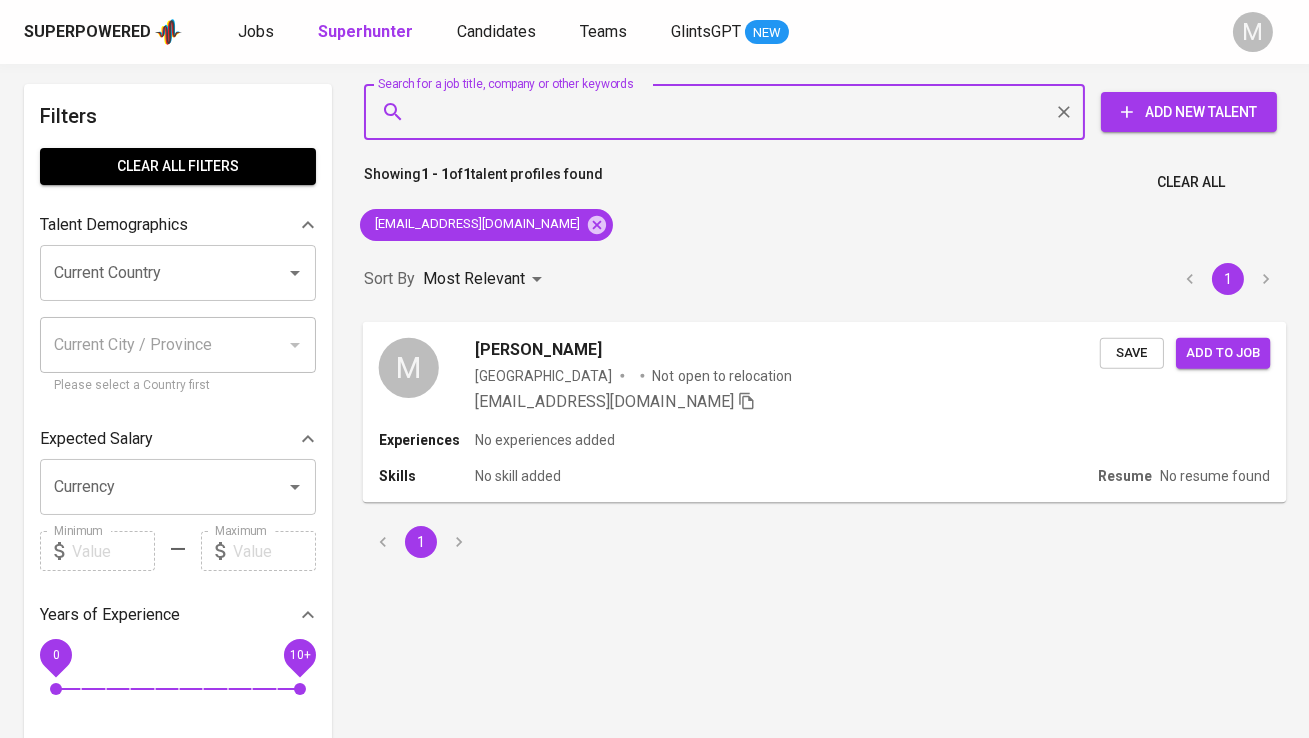 click on "M" at bounding box center (409, 367) 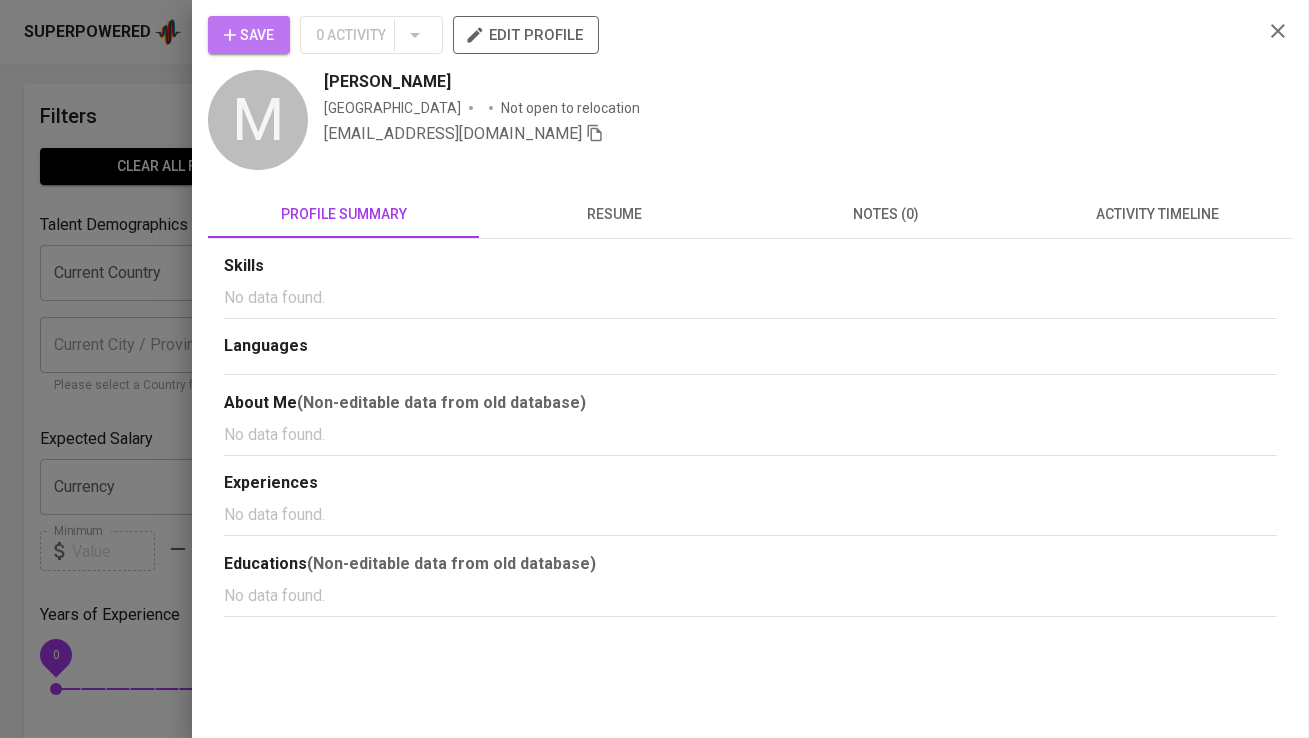 click on "Save" at bounding box center (249, 35) 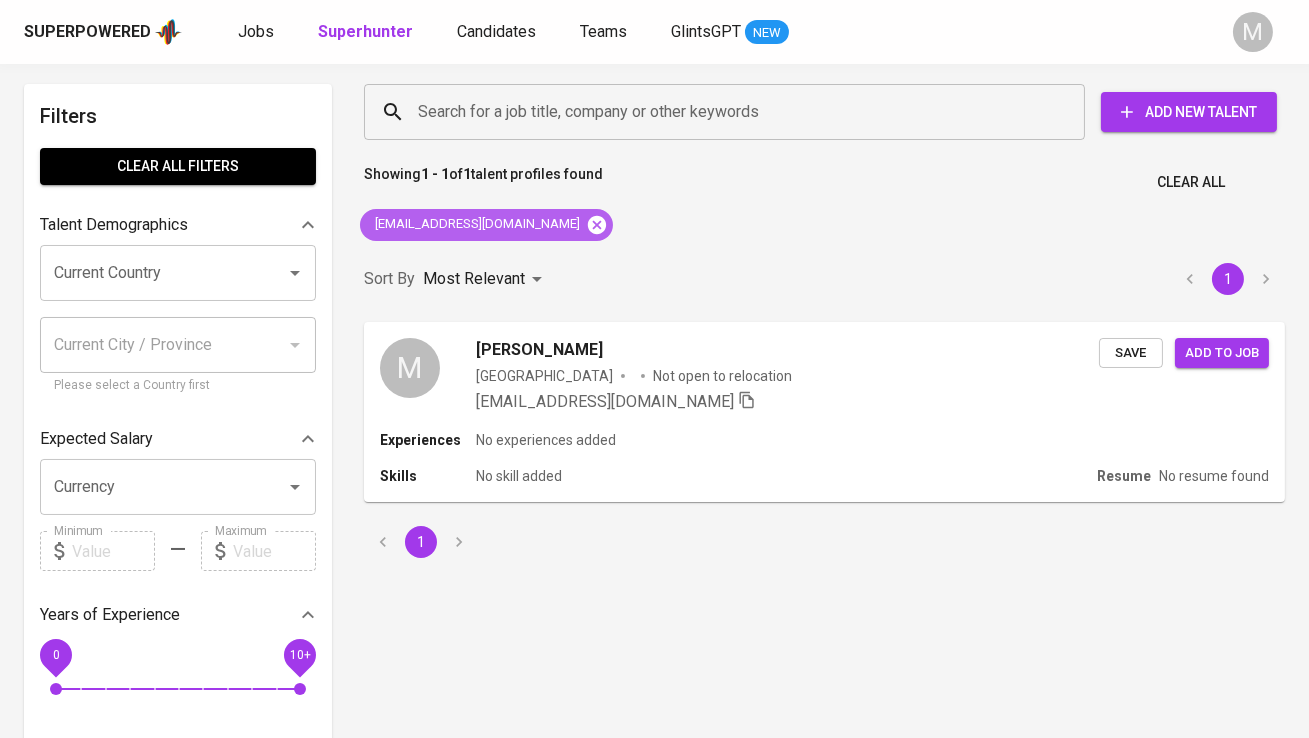 click 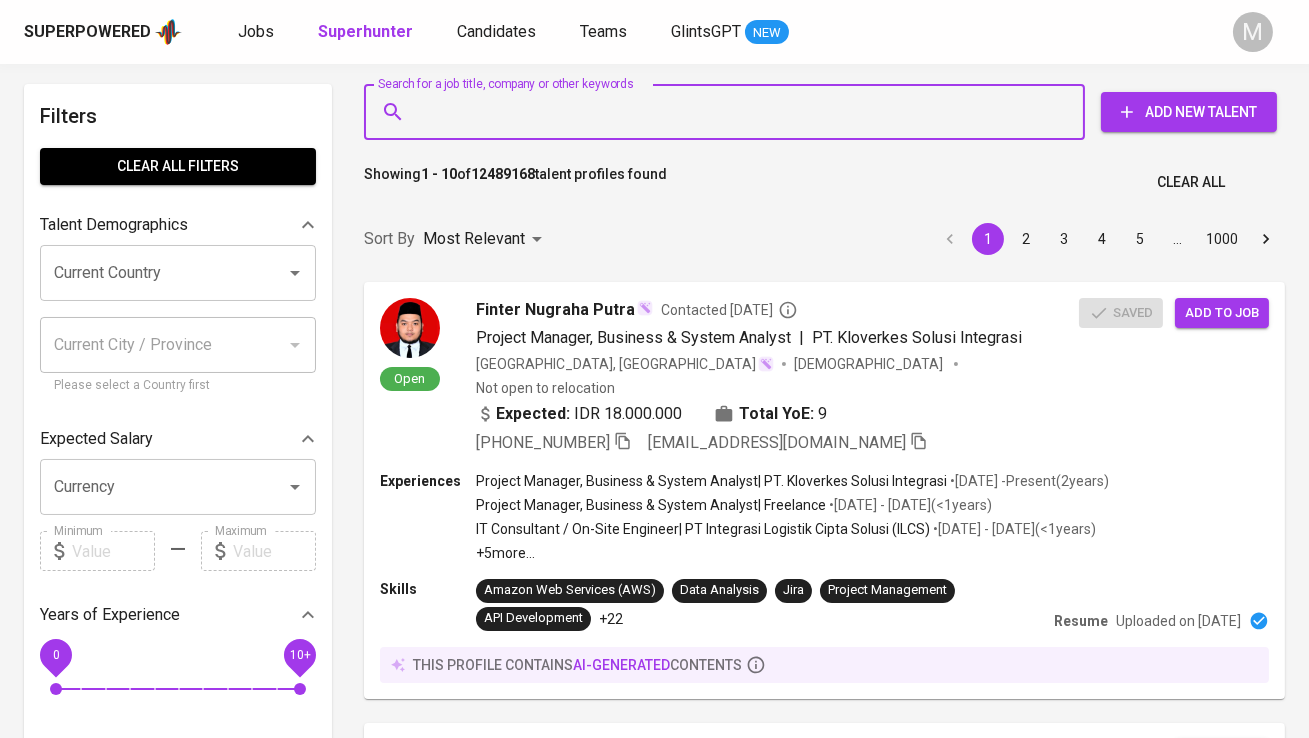 click on "Search for a job title, company or other keywords" at bounding box center [729, 112] 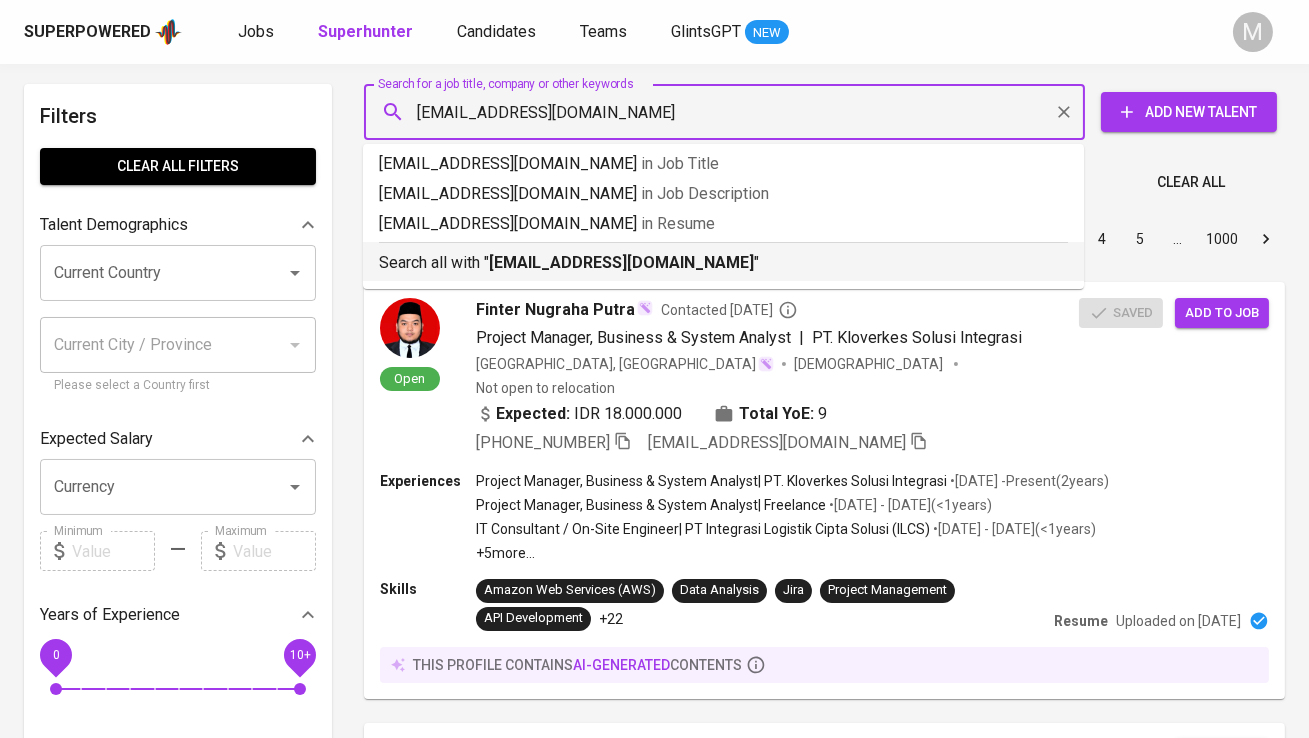 click on "[EMAIL_ADDRESS][DOMAIN_NAME]" at bounding box center (621, 262) 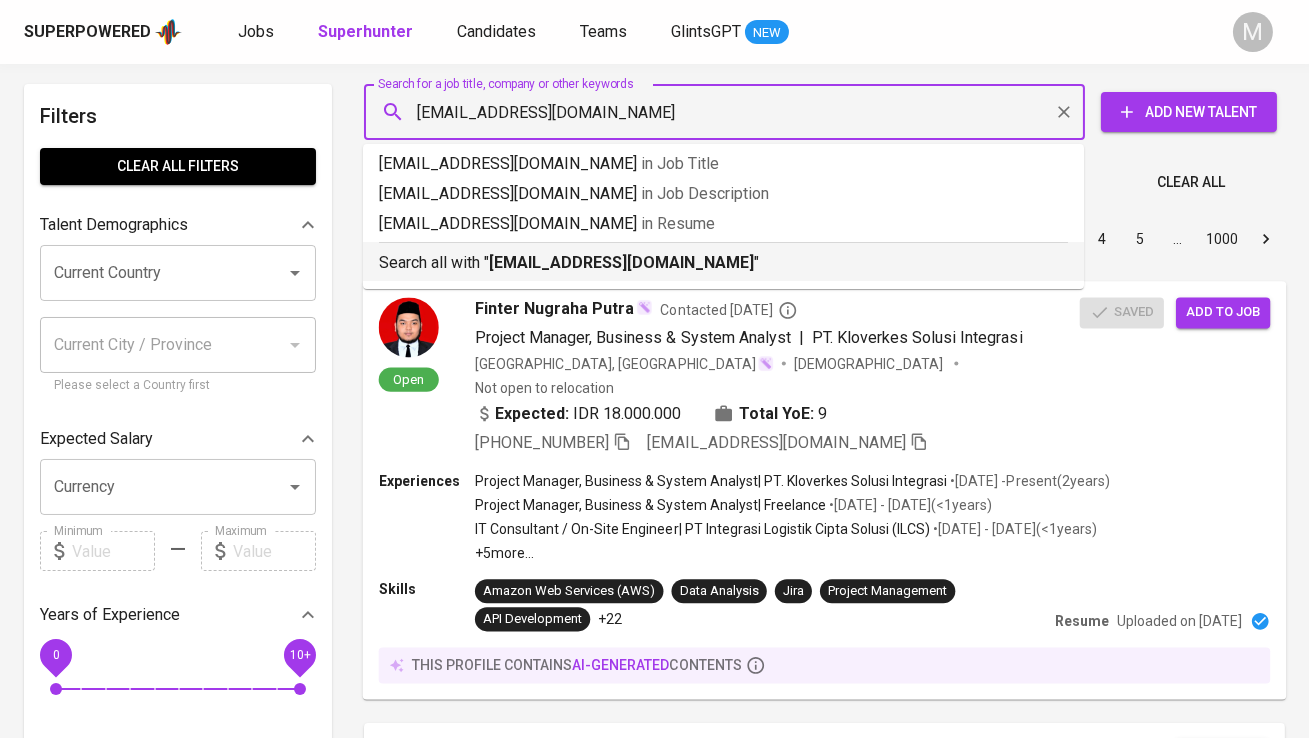 type 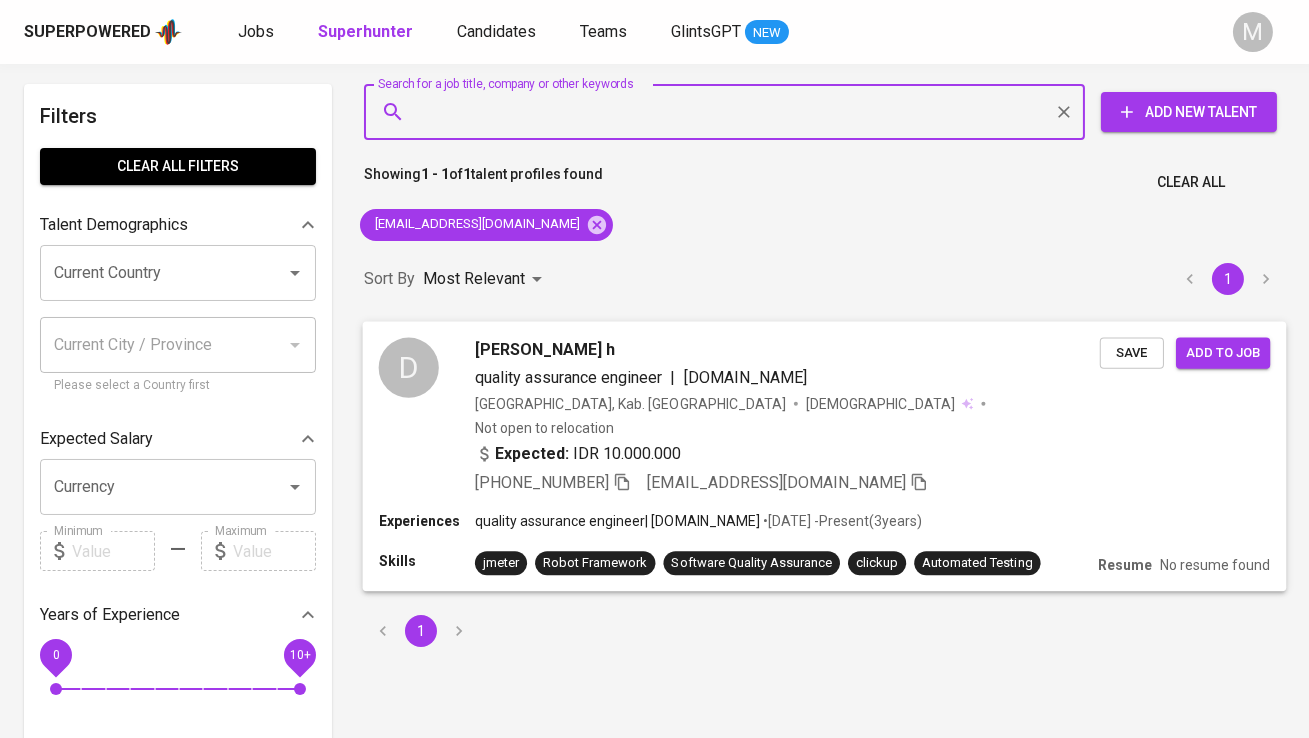 click on "D" at bounding box center (409, 367) 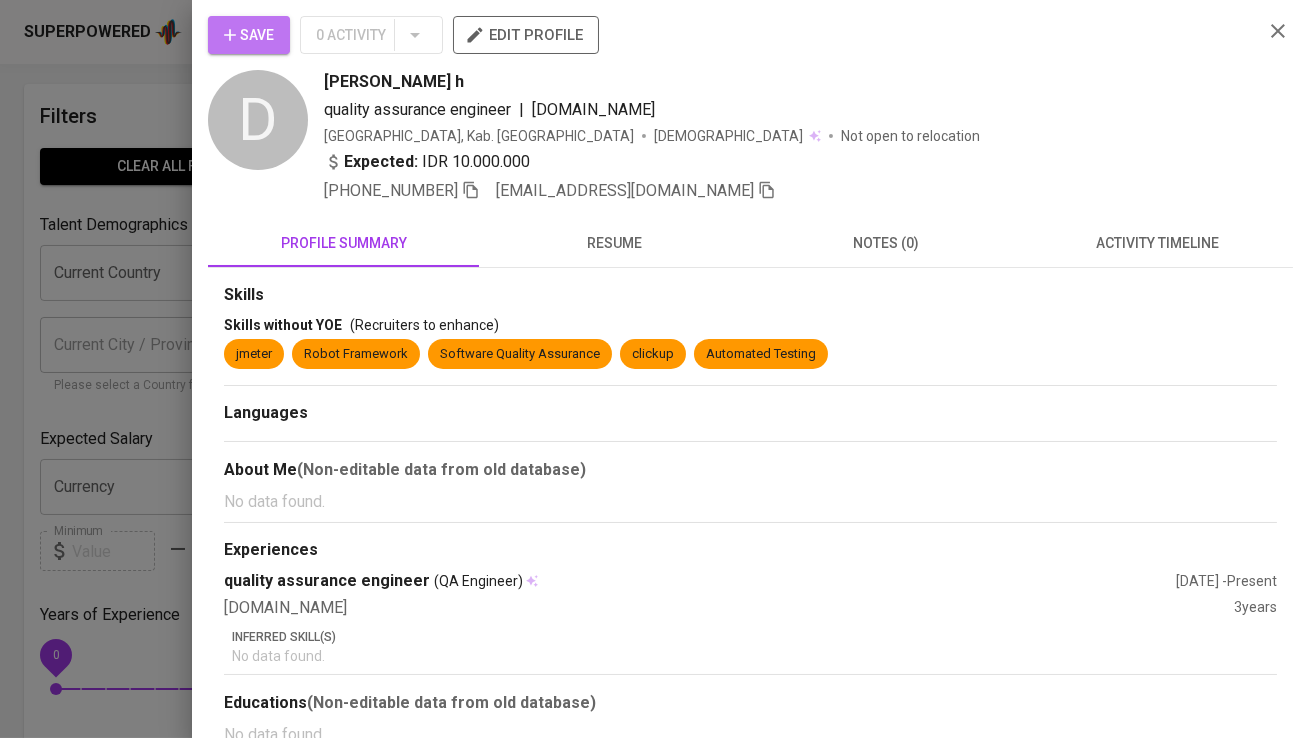 click on "Save" at bounding box center (249, 35) 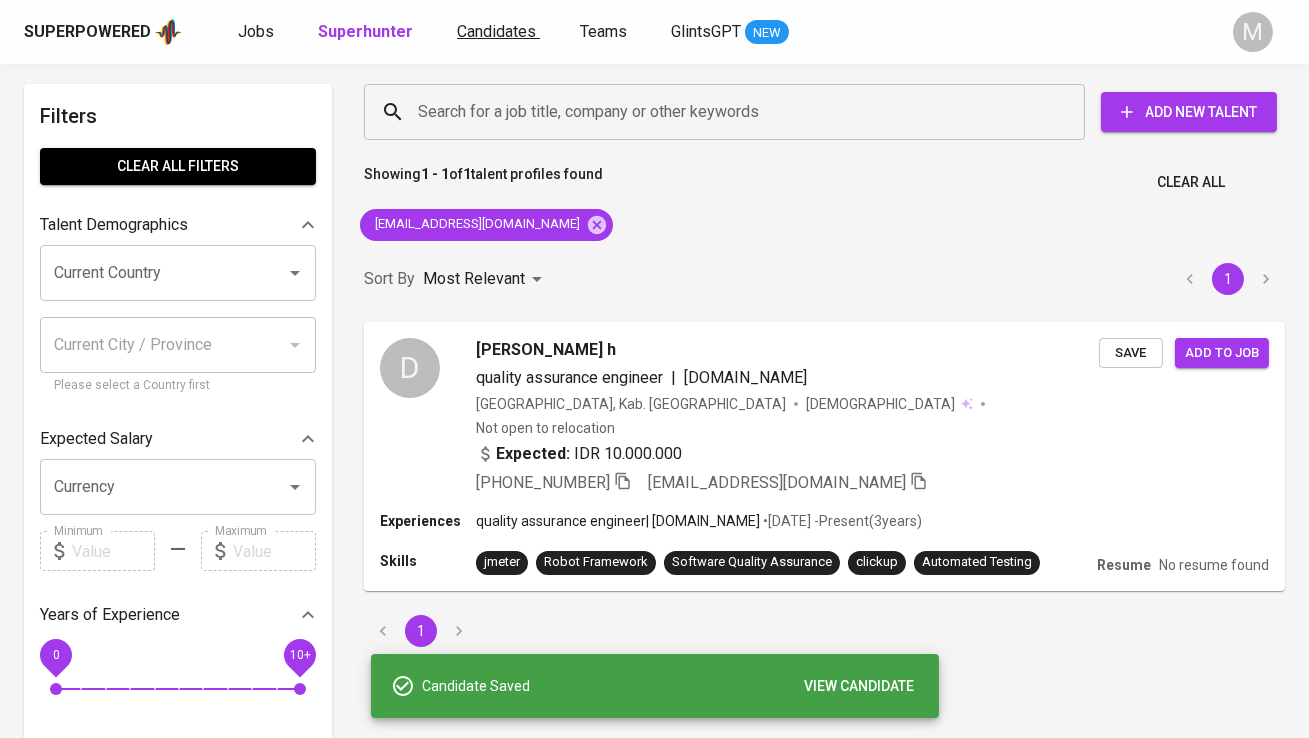click on "Candidates" at bounding box center (496, 31) 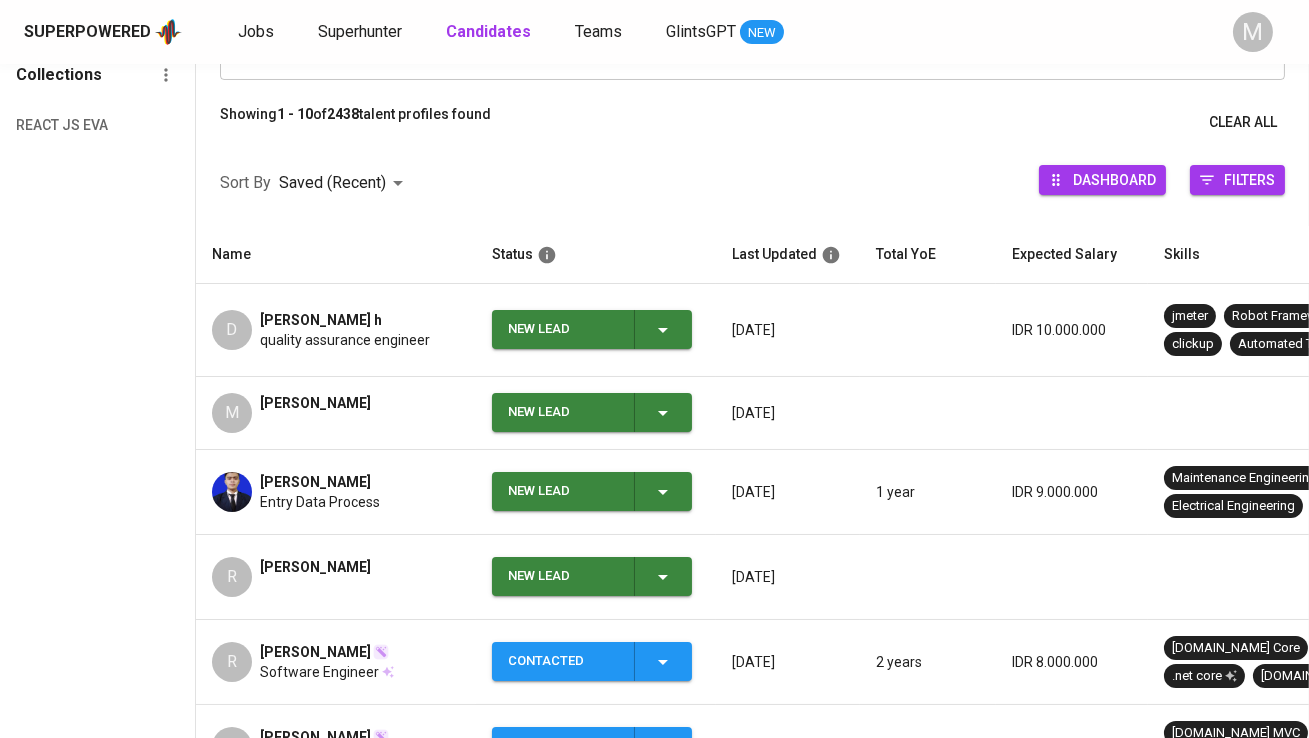 scroll, scrollTop: 226, scrollLeft: 0, axis: vertical 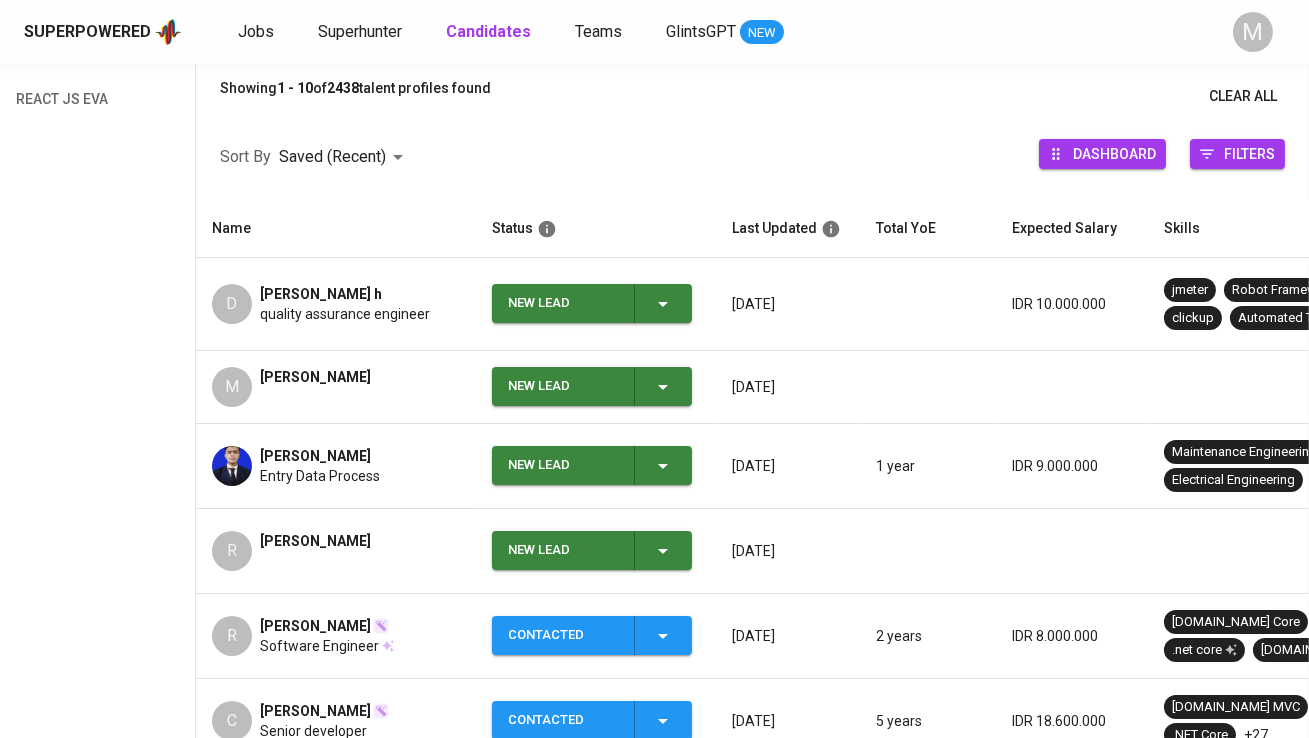 click on "New Lead" at bounding box center [563, 550] 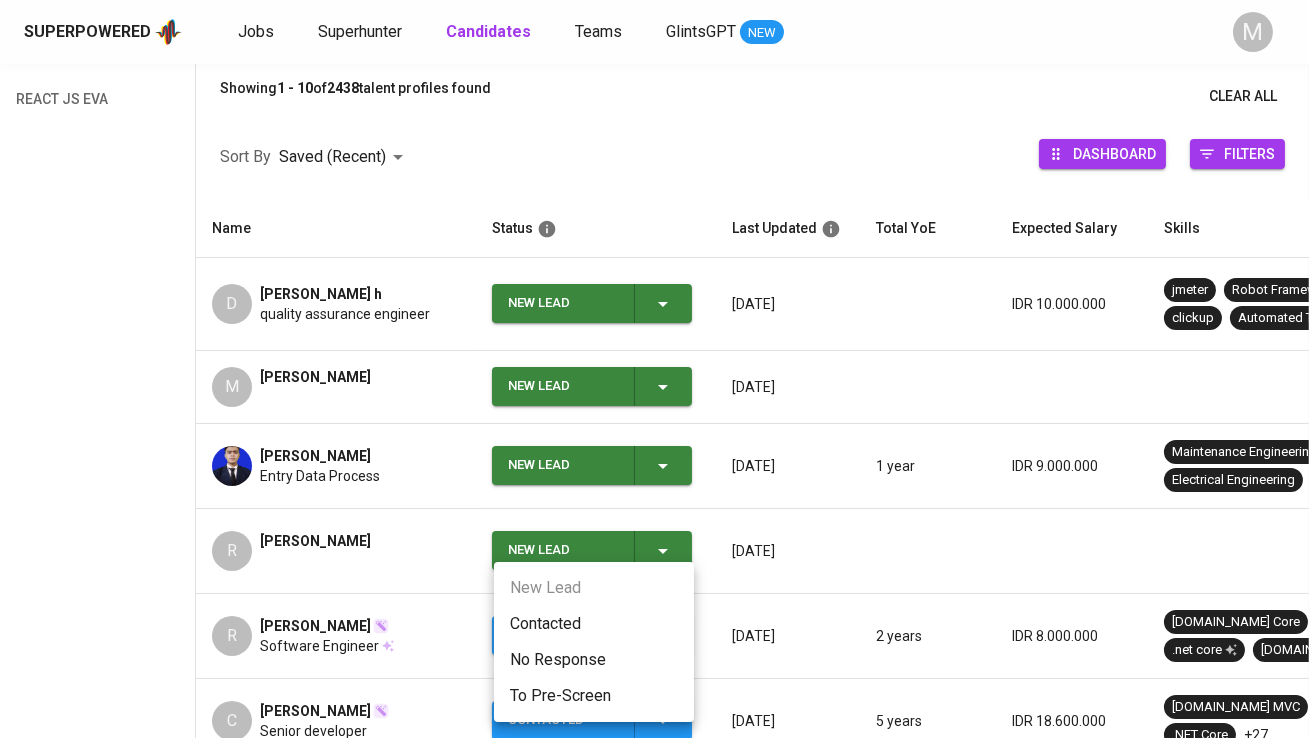 click on "Contacted" at bounding box center [594, 624] 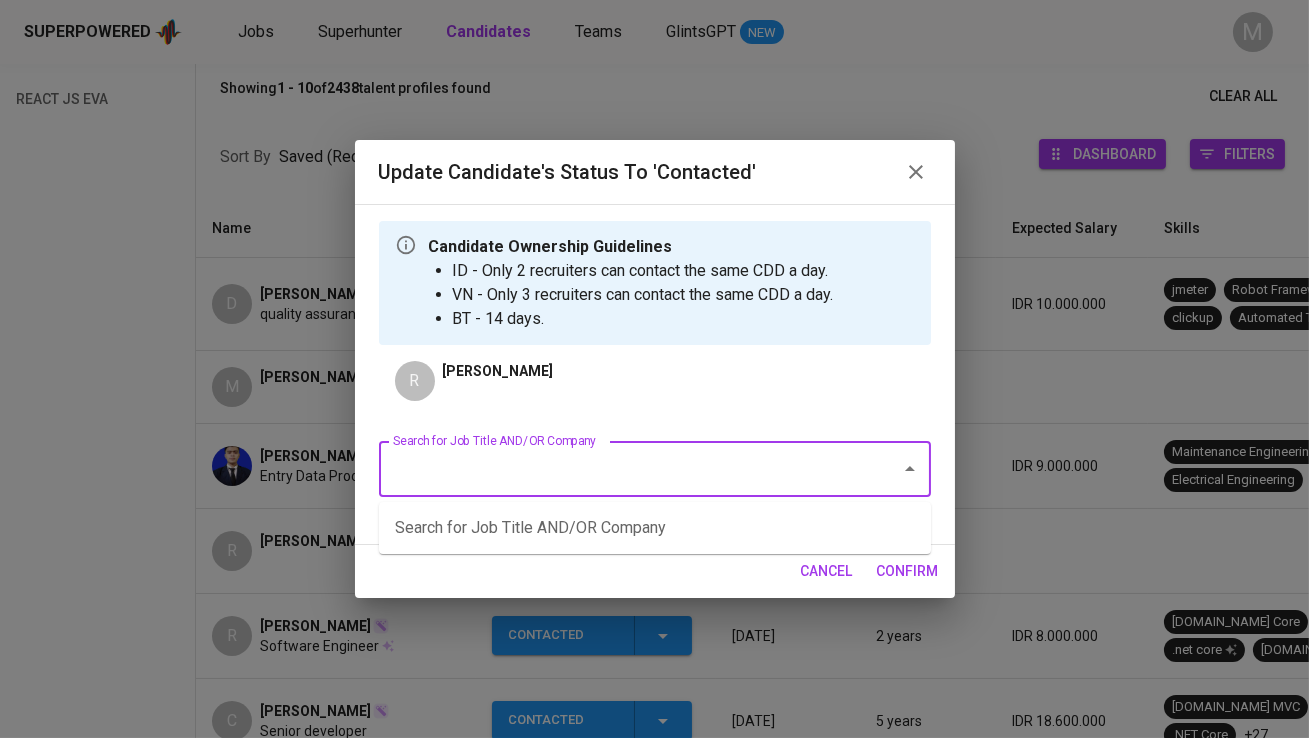 click on "Search for Job Title AND/OR Company" at bounding box center (627, 469) 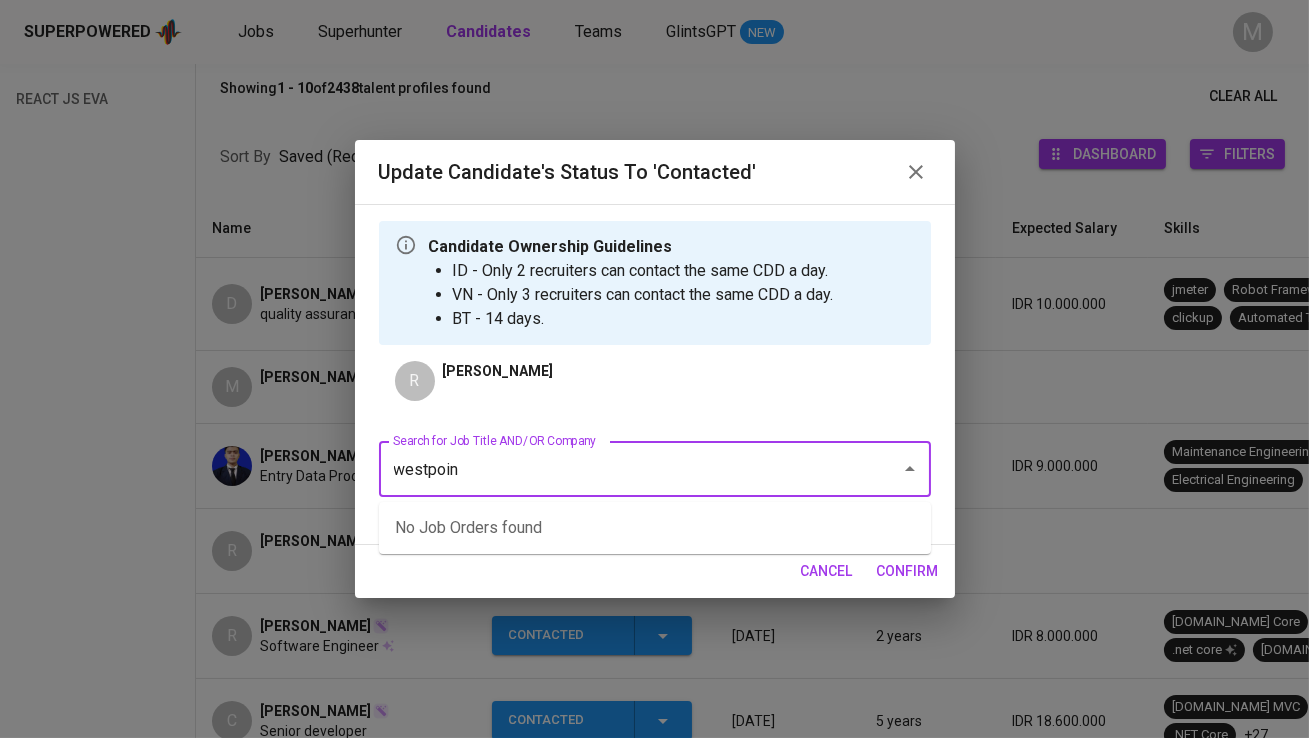 type on "westpoint" 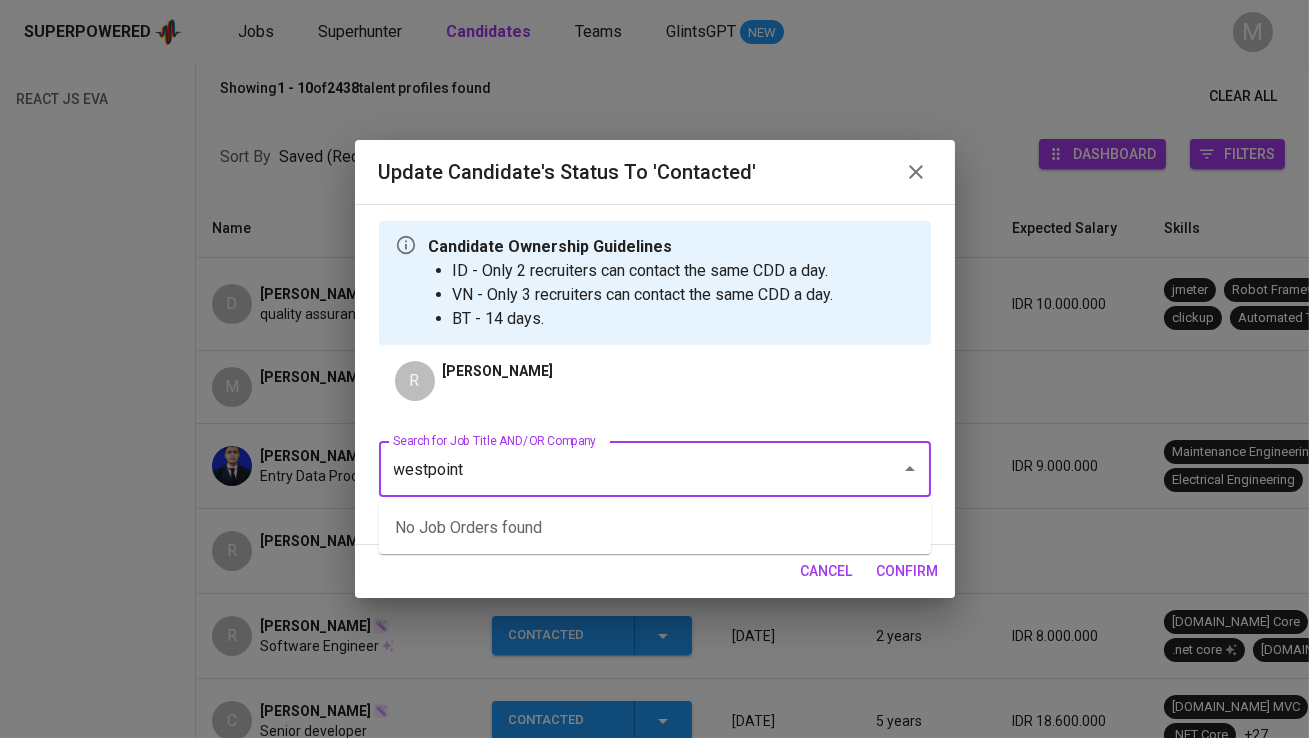 type 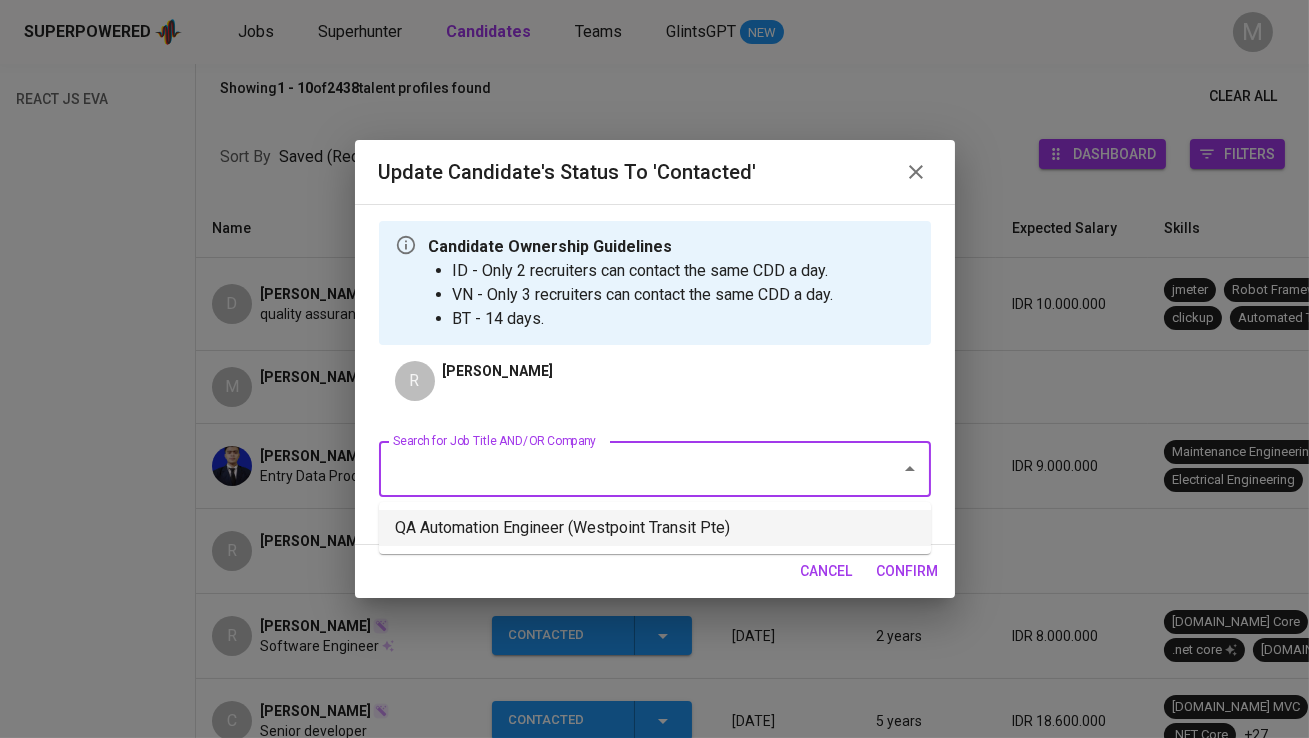click on "QA Automation Engineer (Westpoint Transit Pte)" at bounding box center (655, 528) 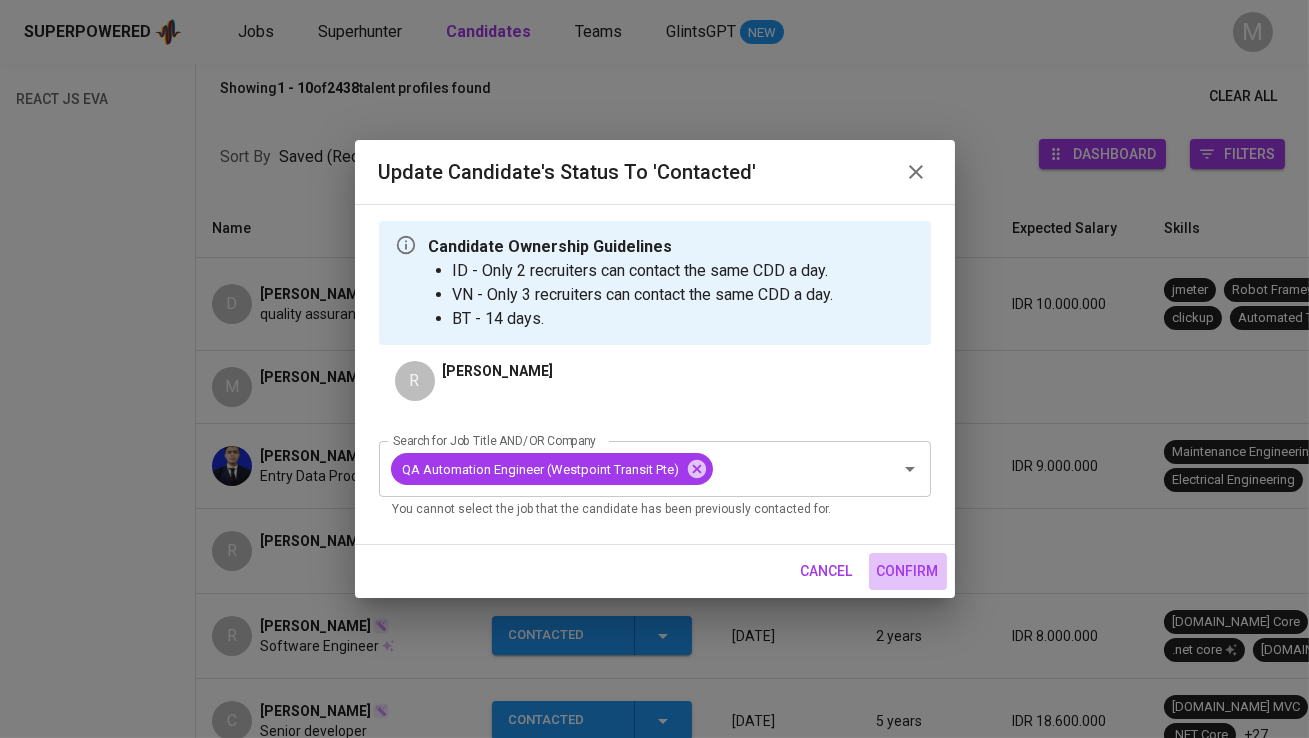 click on "confirm" at bounding box center (908, 571) 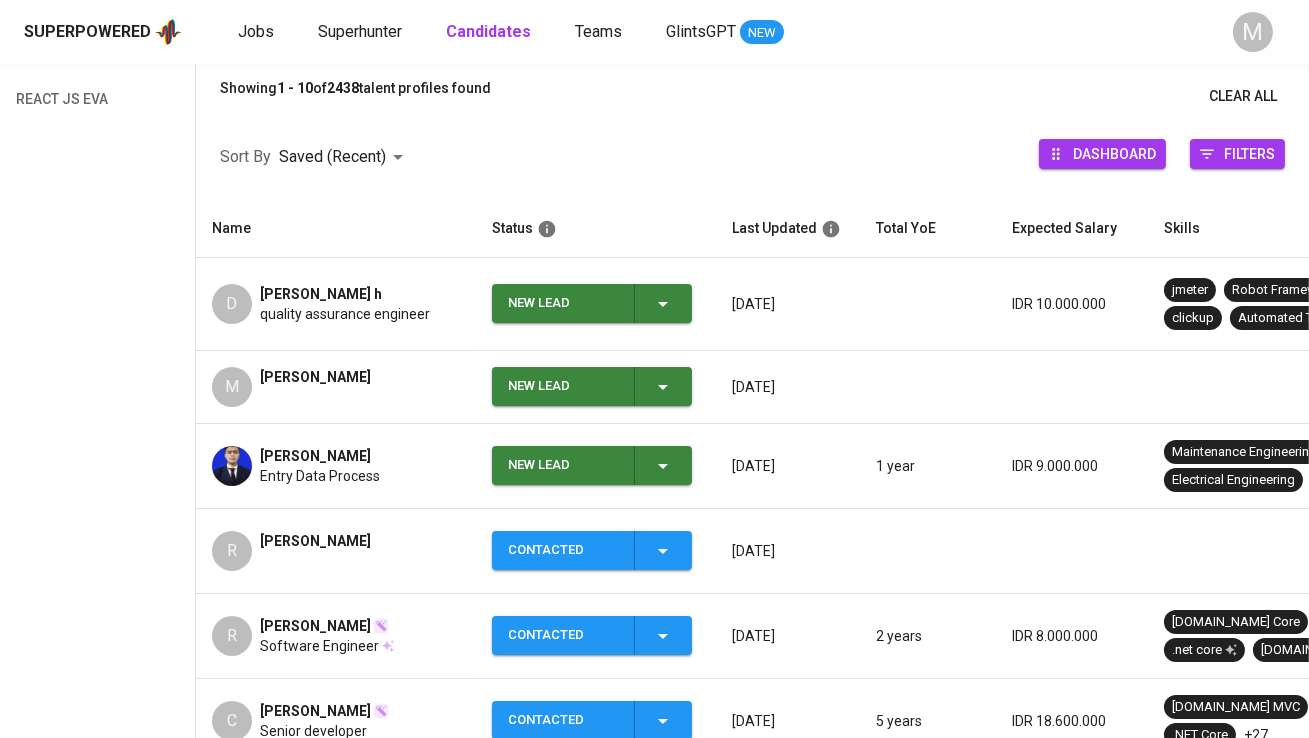 click on "New Lead" at bounding box center (563, 465) 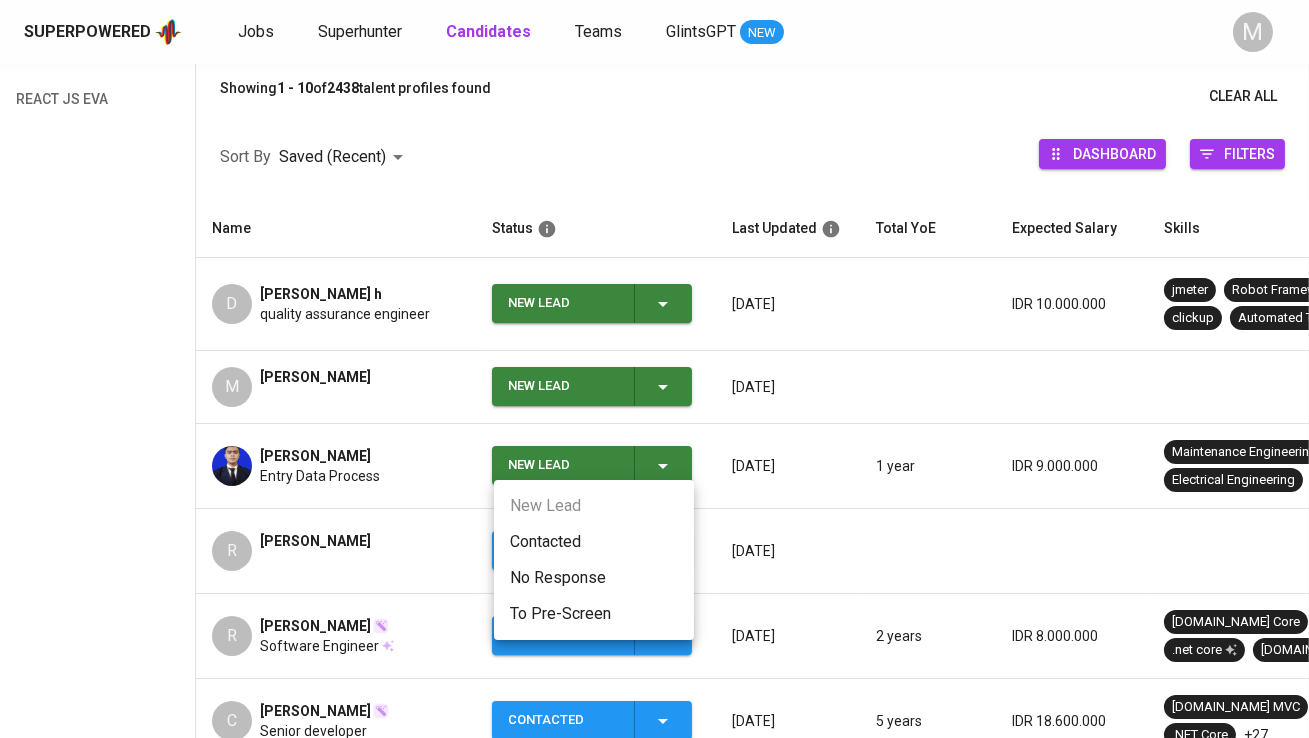 click on "Contacted" at bounding box center [594, 542] 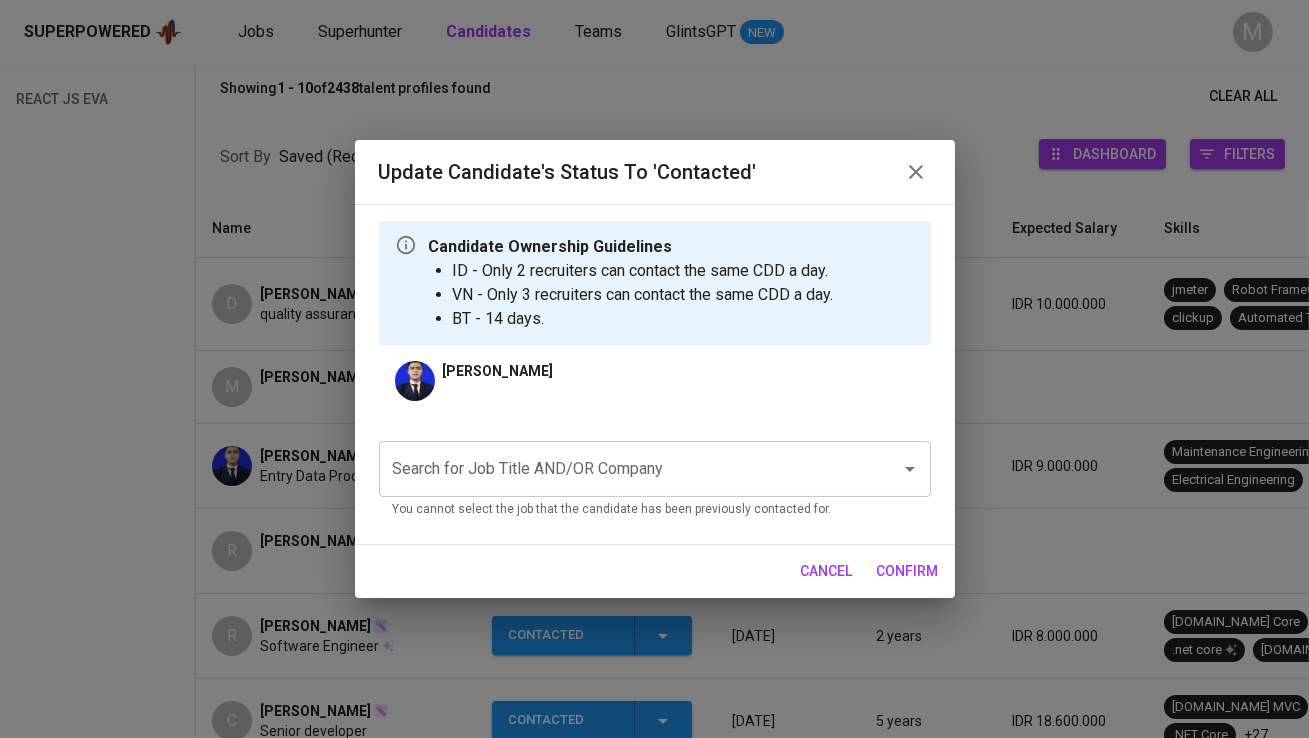 click on "Search for Job Title AND/OR Company" at bounding box center (627, 469) 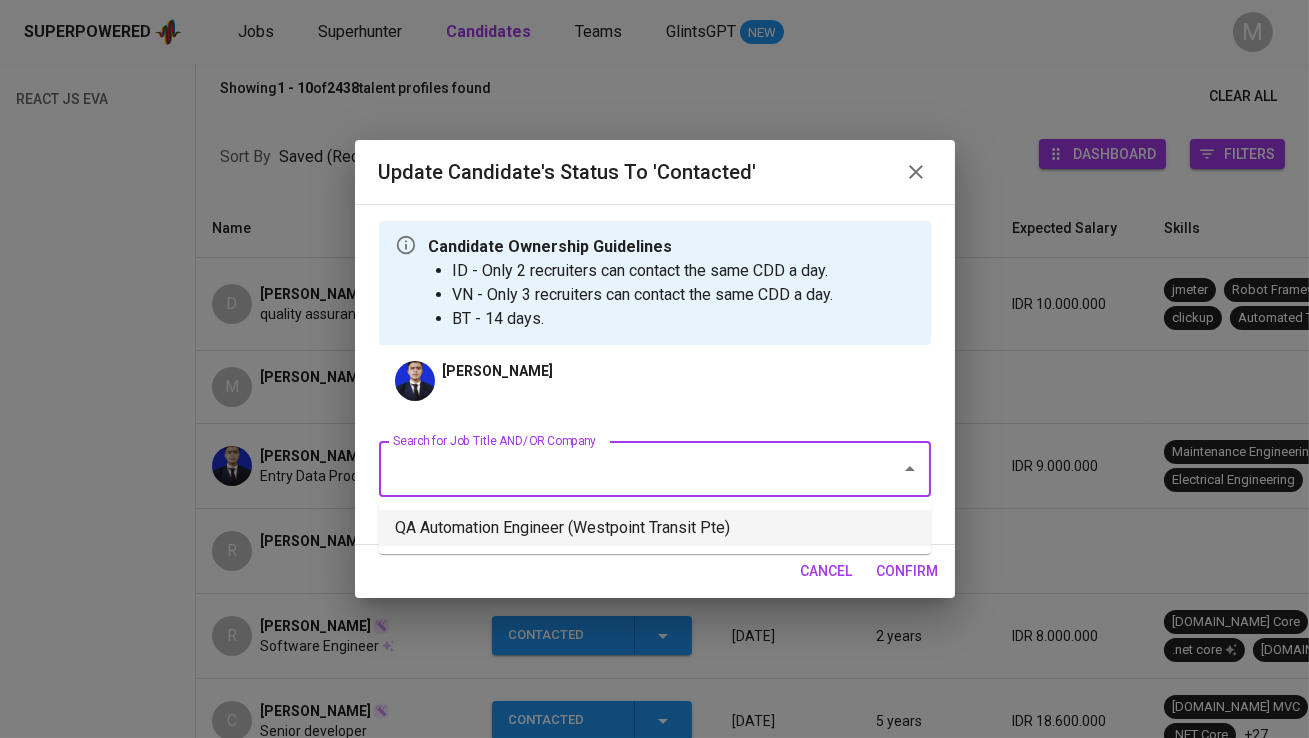 click on "QA Automation Engineer (Westpoint Transit Pte)" at bounding box center (655, 528) 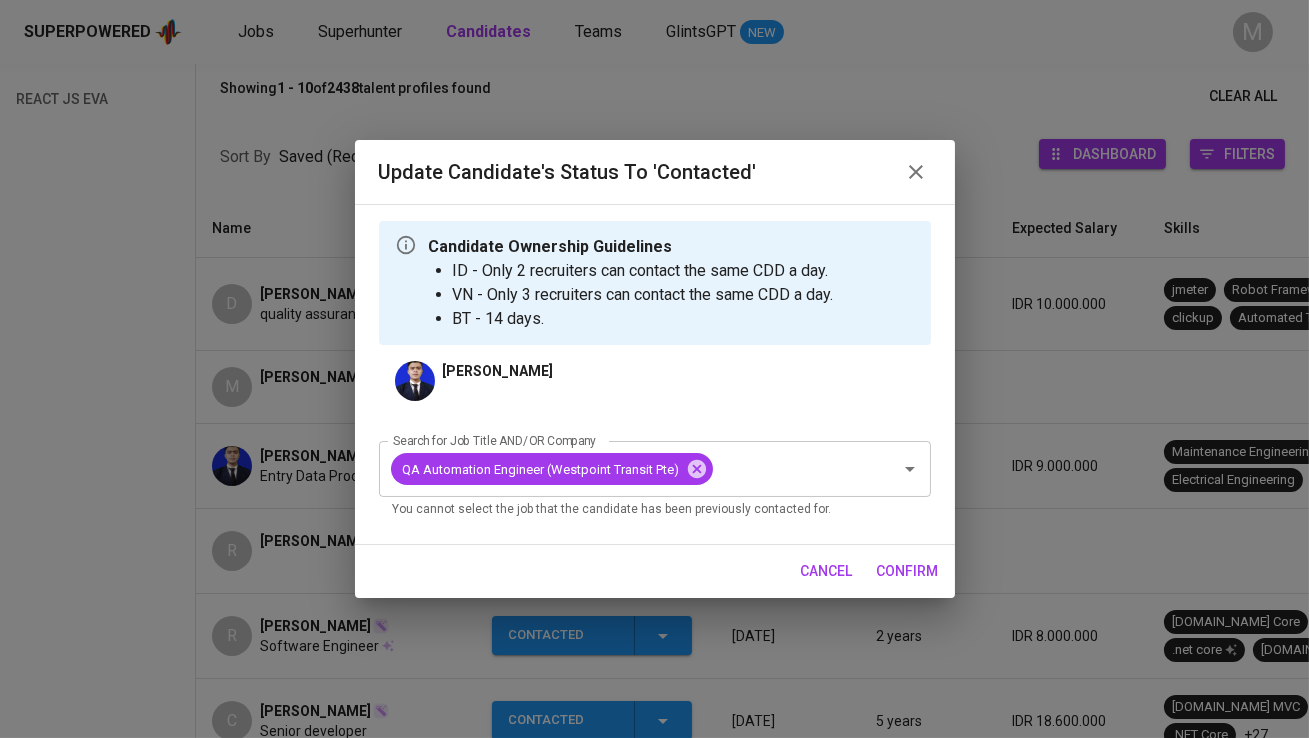 click on "confirm" at bounding box center (908, 571) 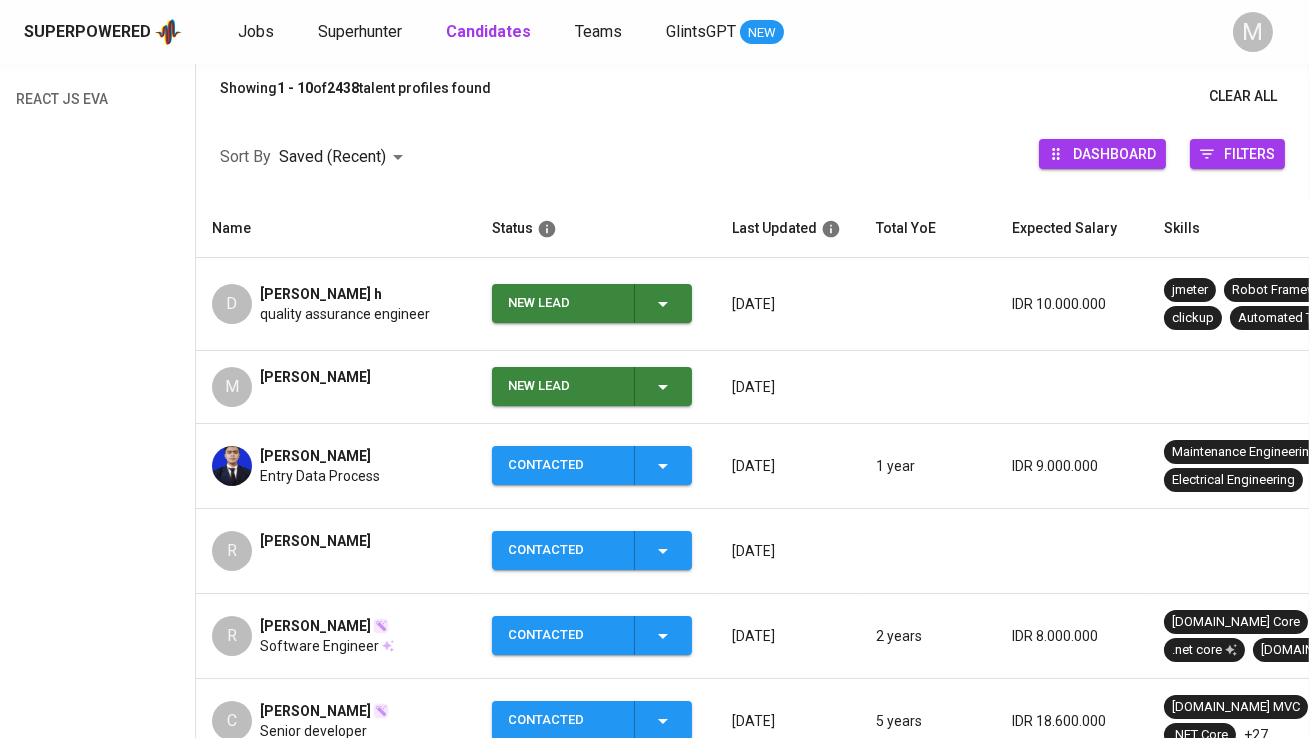 click on "New Lead" at bounding box center (563, 386) 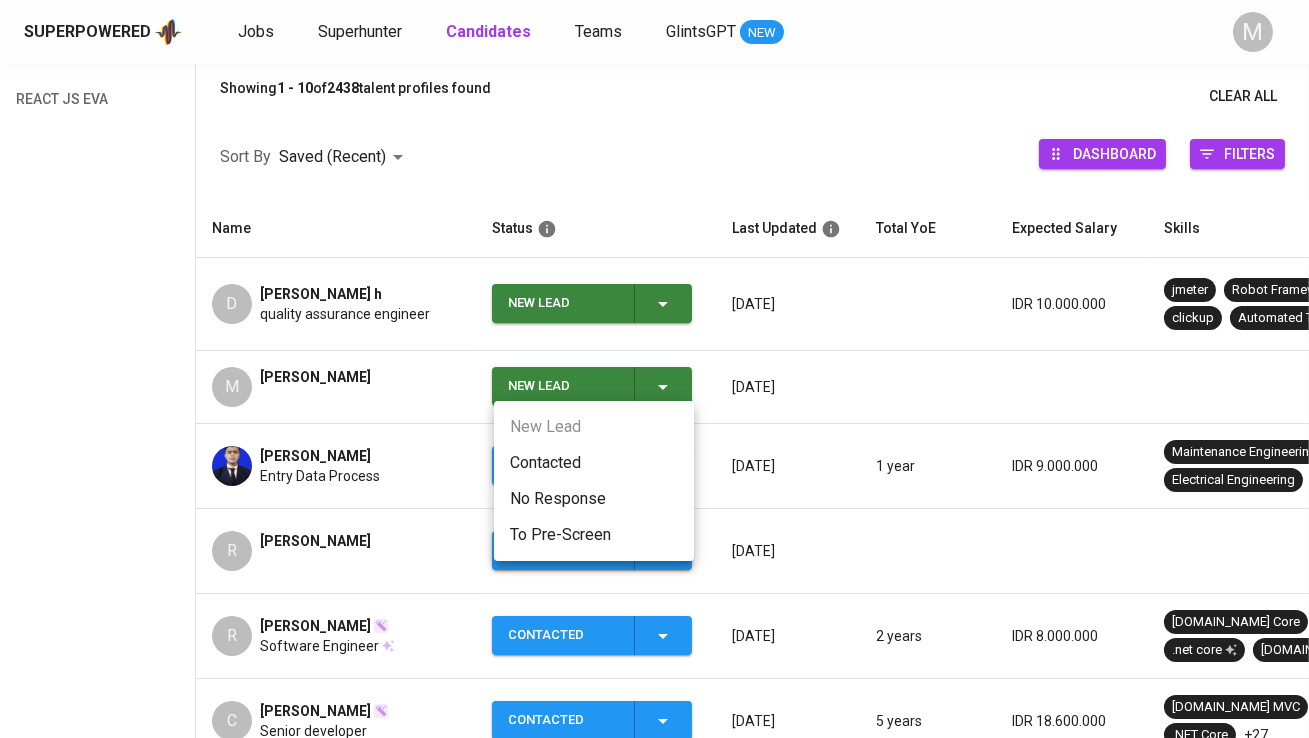 click on "Contacted" at bounding box center (594, 463) 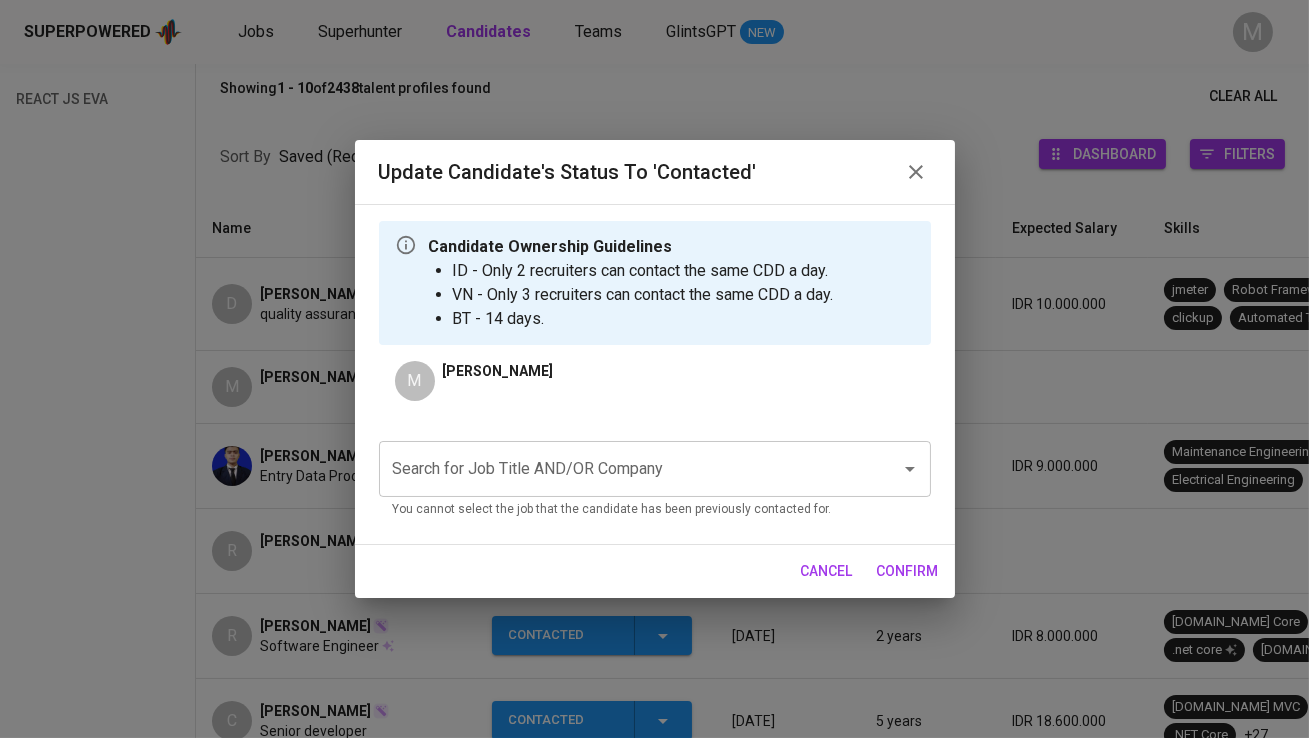 click on "Search for Job Title AND/OR Company" at bounding box center [627, 469] 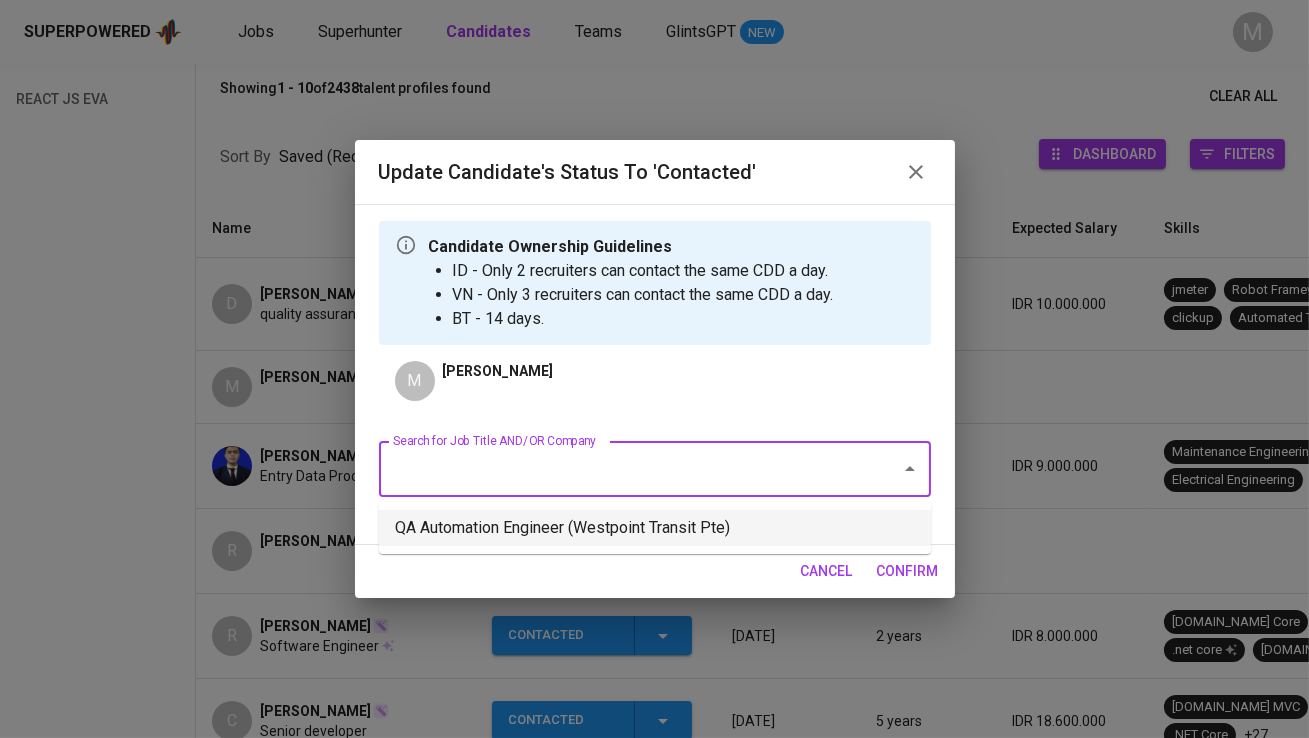 click on "QA Automation Engineer (Westpoint Transit Pte)" at bounding box center (655, 528) 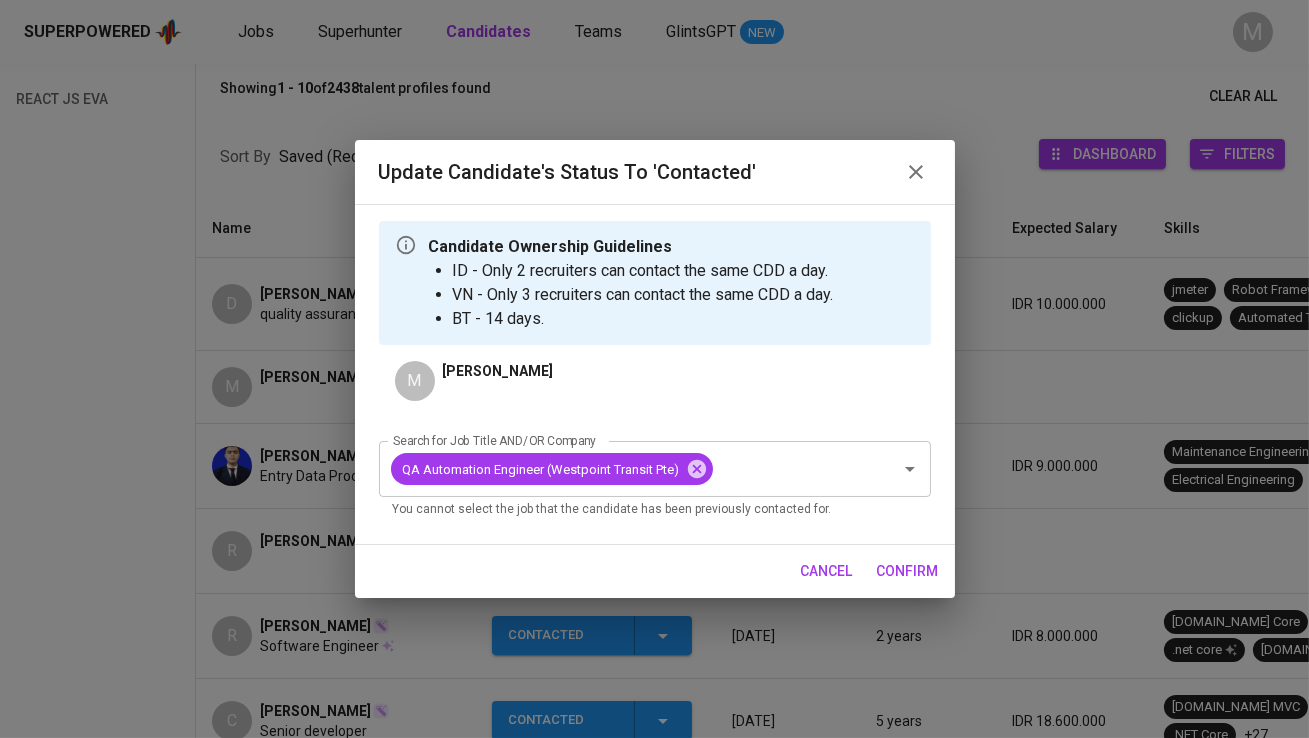 click on "confirm" at bounding box center (908, 571) 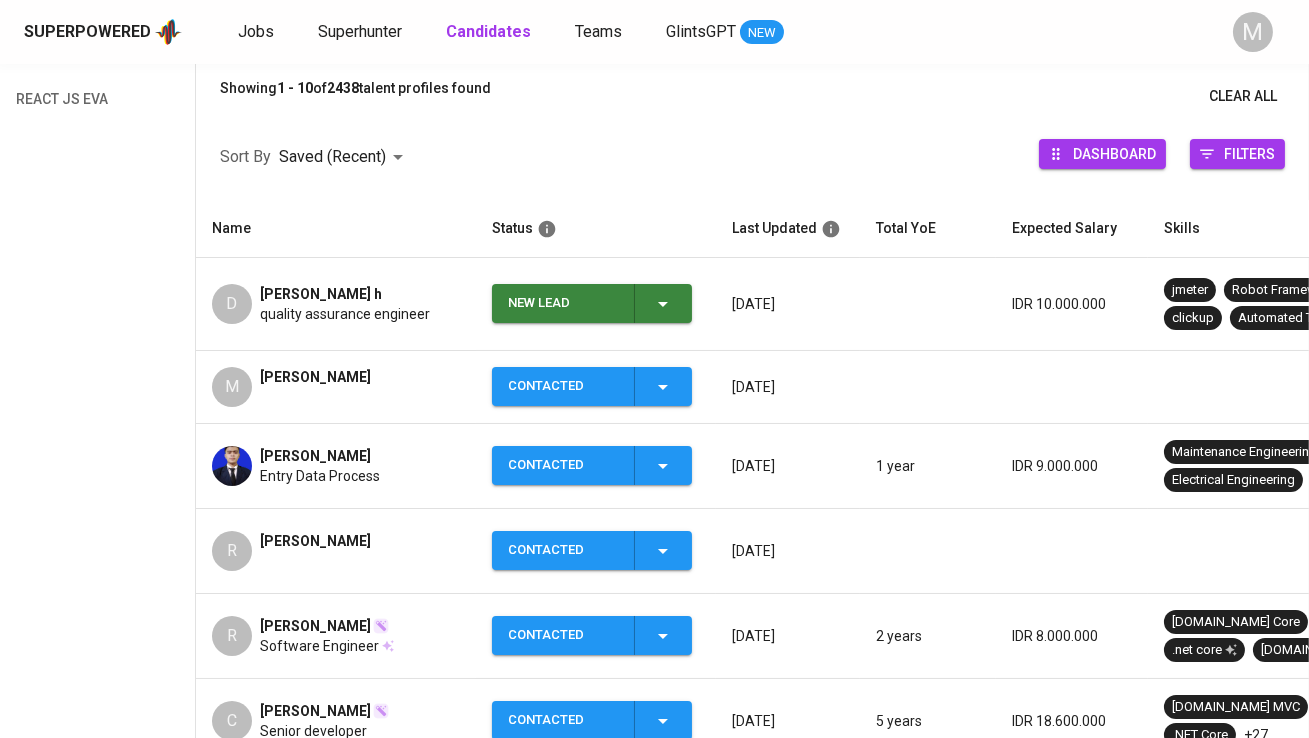 click on "New Lead" at bounding box center (563, 303) 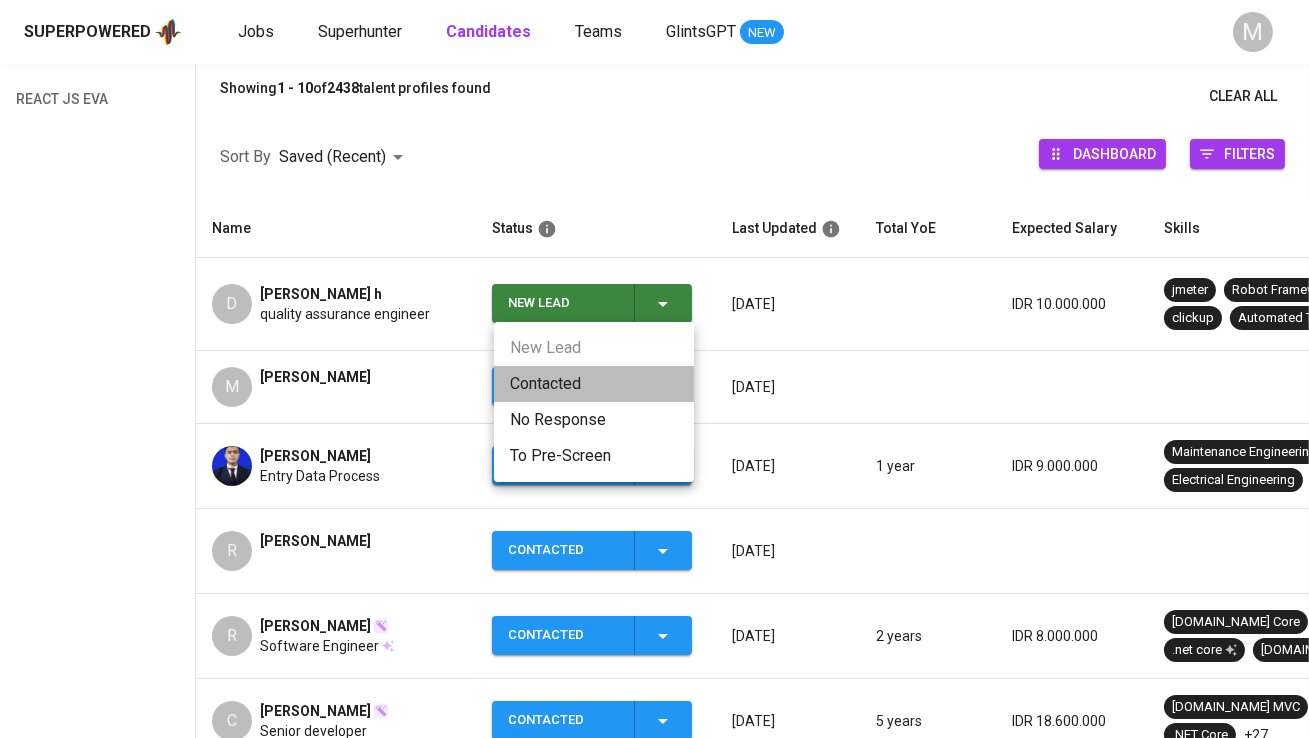 click on "Contacted" at bounding box center (594, 384) 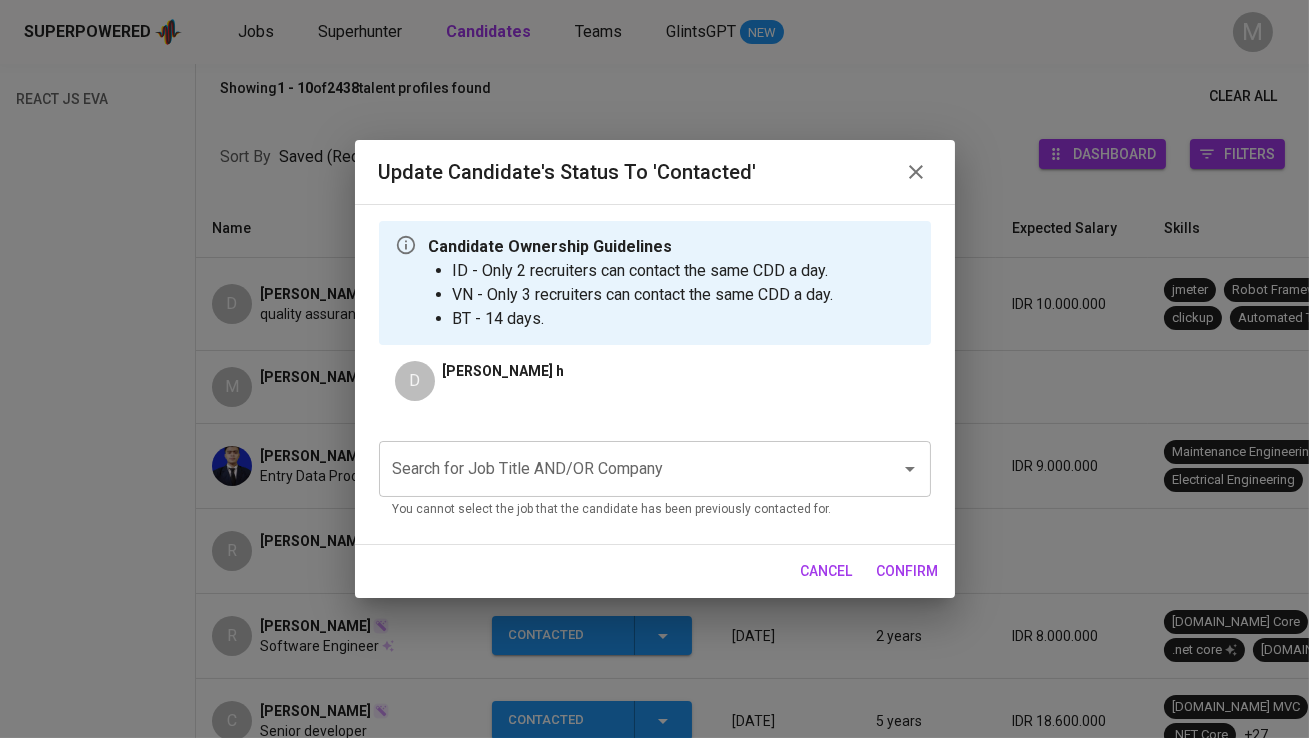click on "Search for Job Title AND/OR Company" at bounding box center (627, 469) 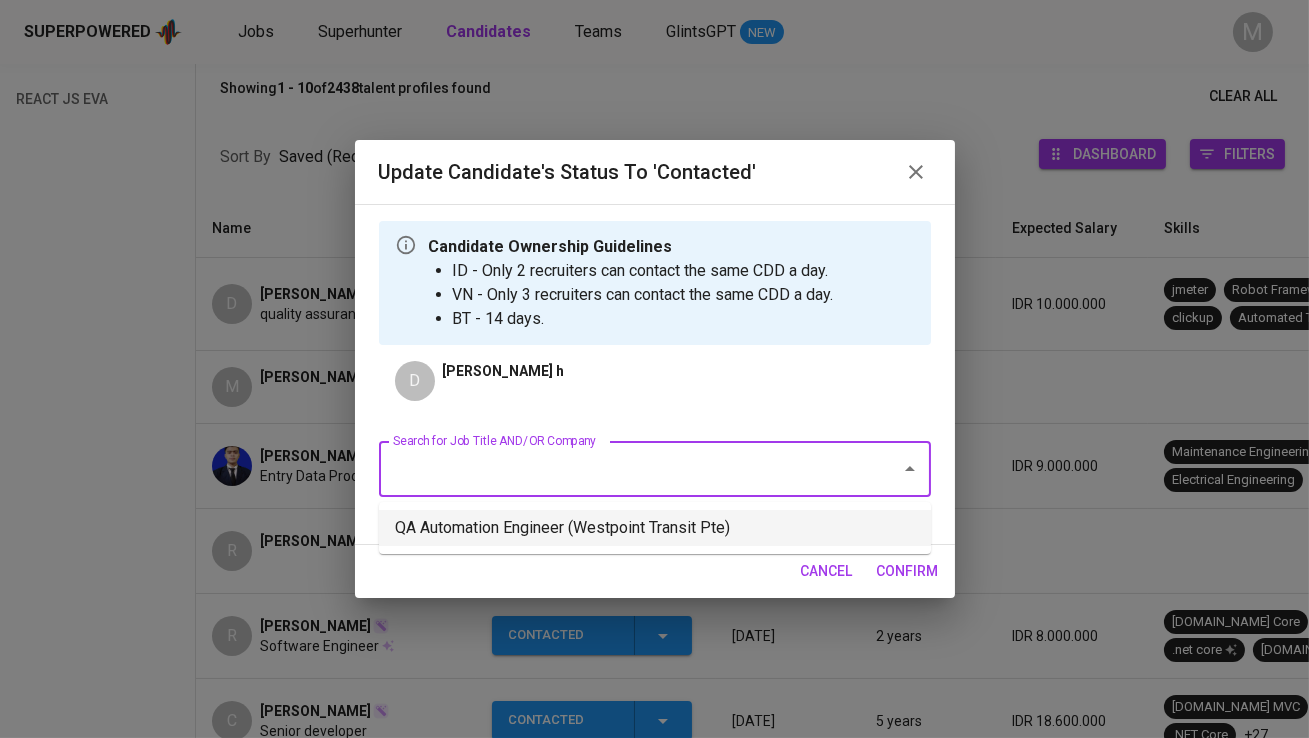click on "QA Automation Engineer (Westpoint Transit Pte)" at bounding box center [655, 528] 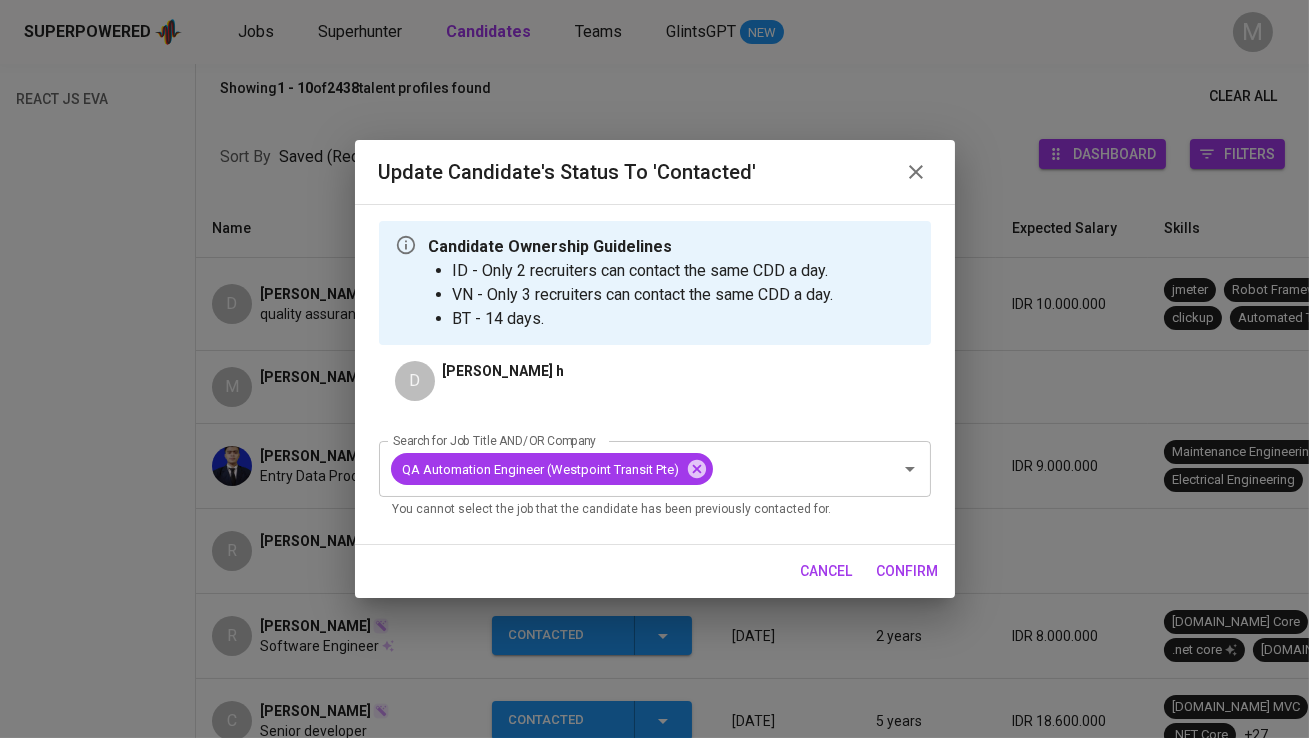 click on "confirm" at bounding box center [908, 571] 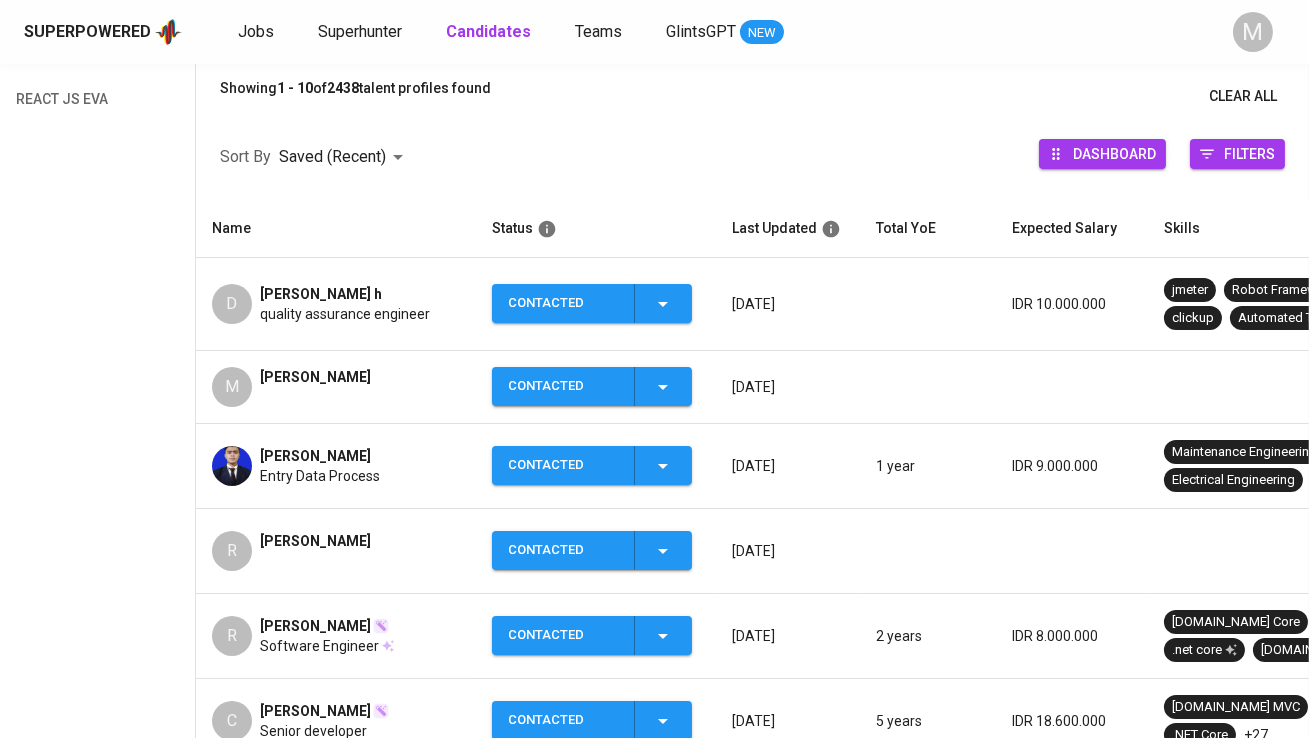 scroll, scrollTop: 226, scrollLeft: 0, axis: vertical 